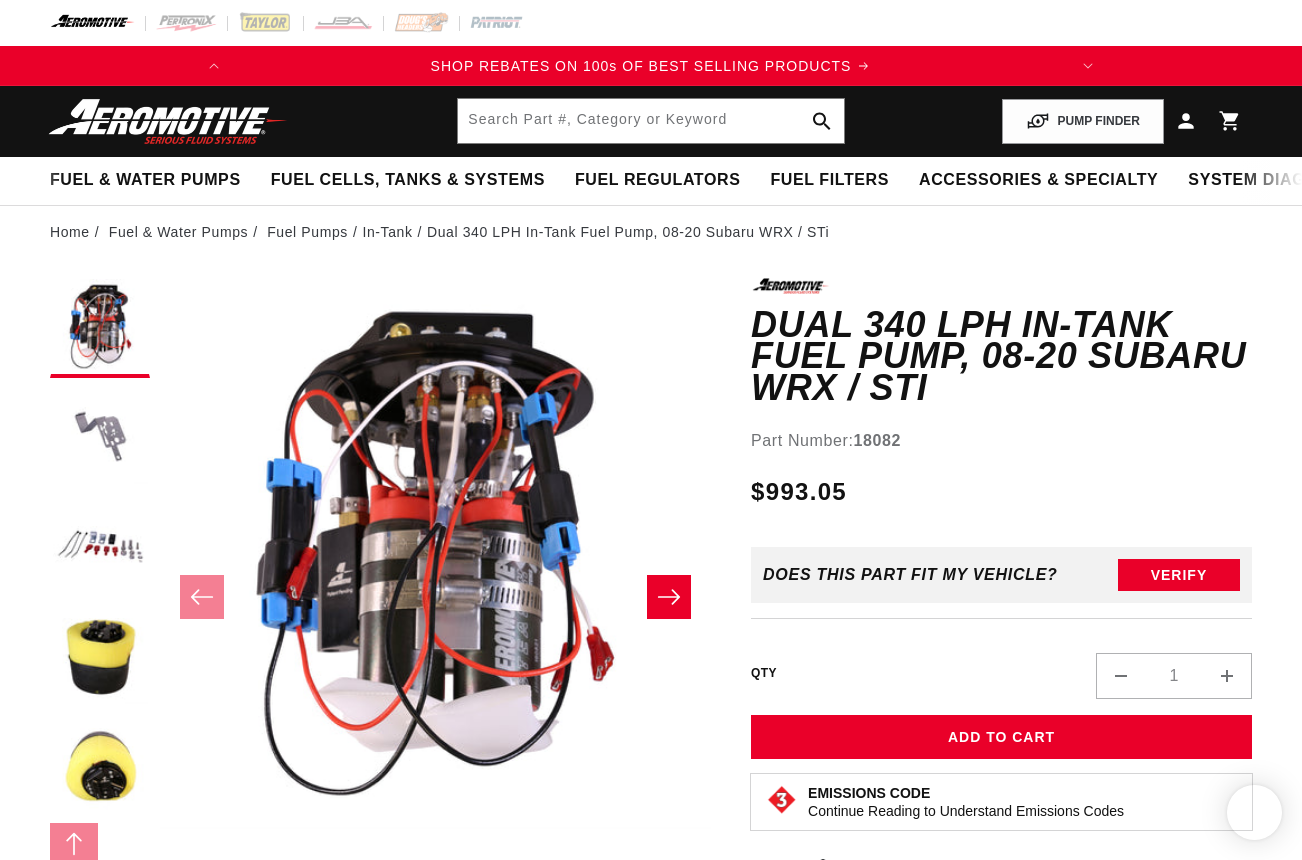 scroll, scrollTop: 0, scrollLeft: 0, axis: both 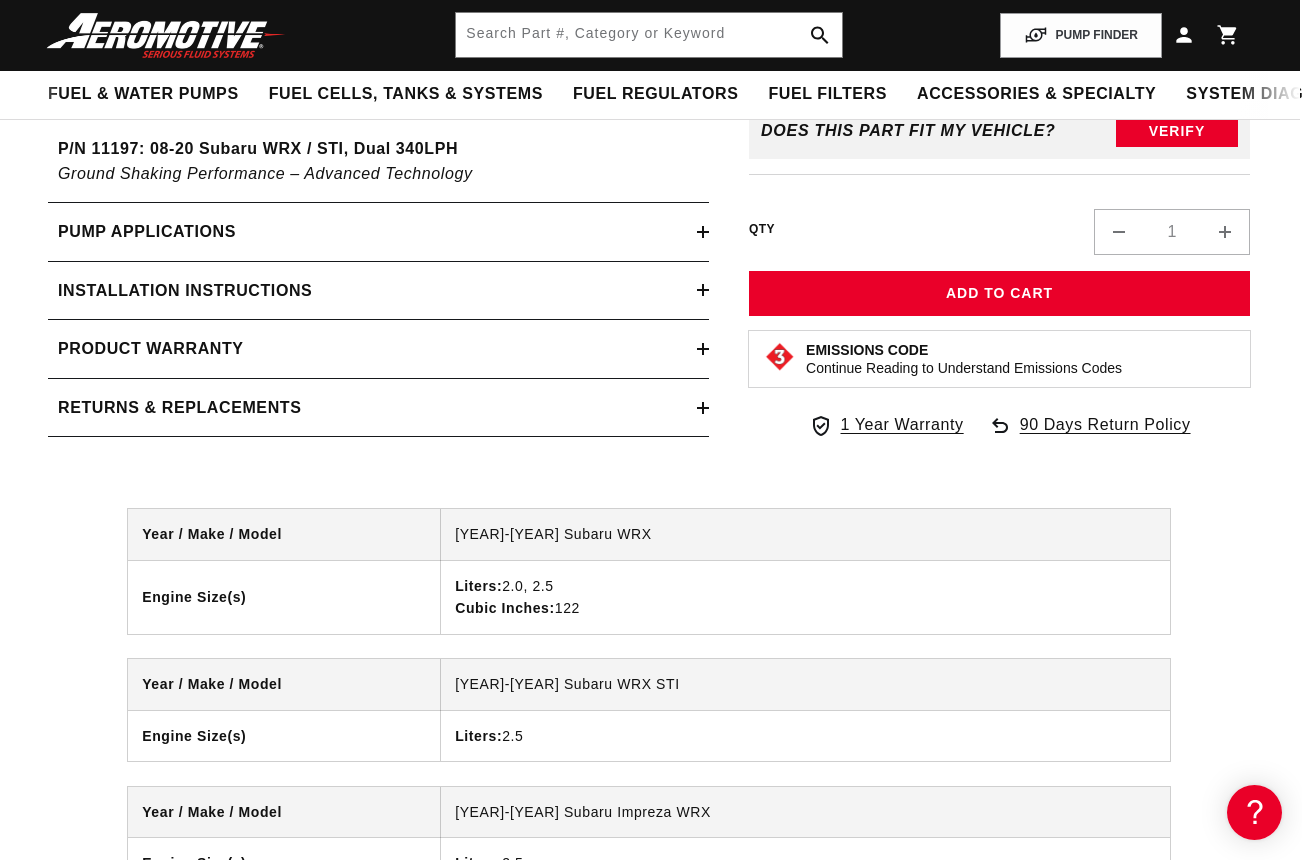 click on "Returns & replacements" at bounding box center (372, 408) 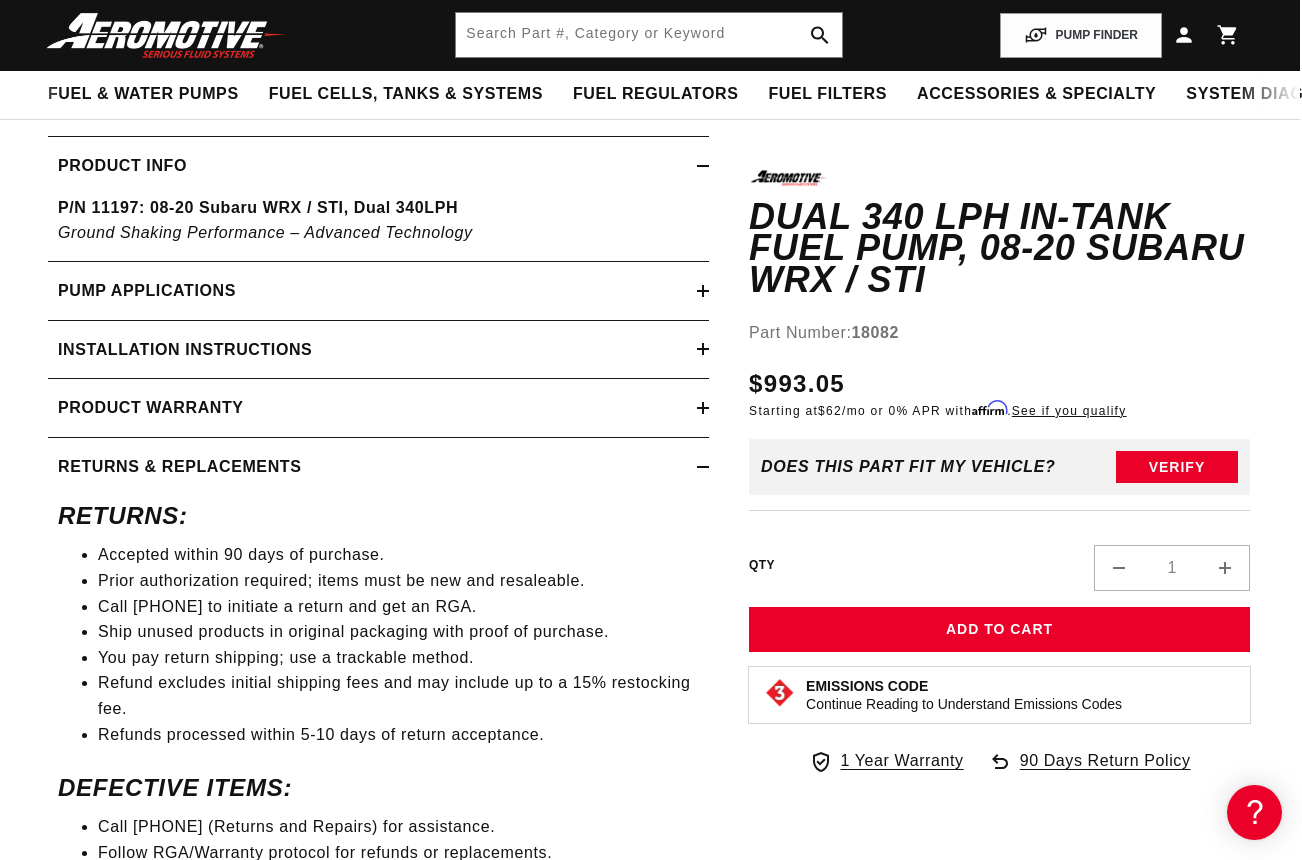 scroll, scrollTop: 775, scrollLeft: 2, axis: both 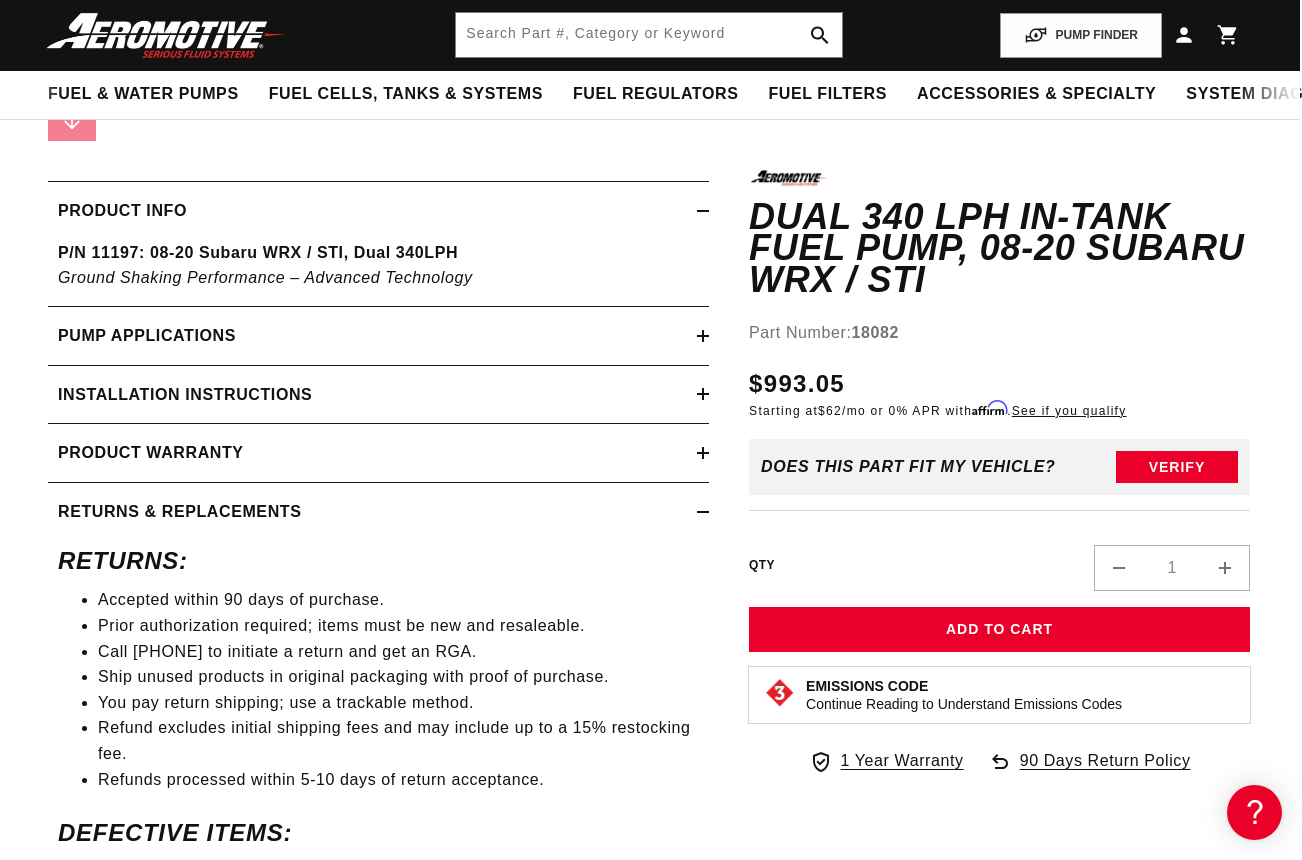 click on "Pump Applications" at bounding box center [372, 336] 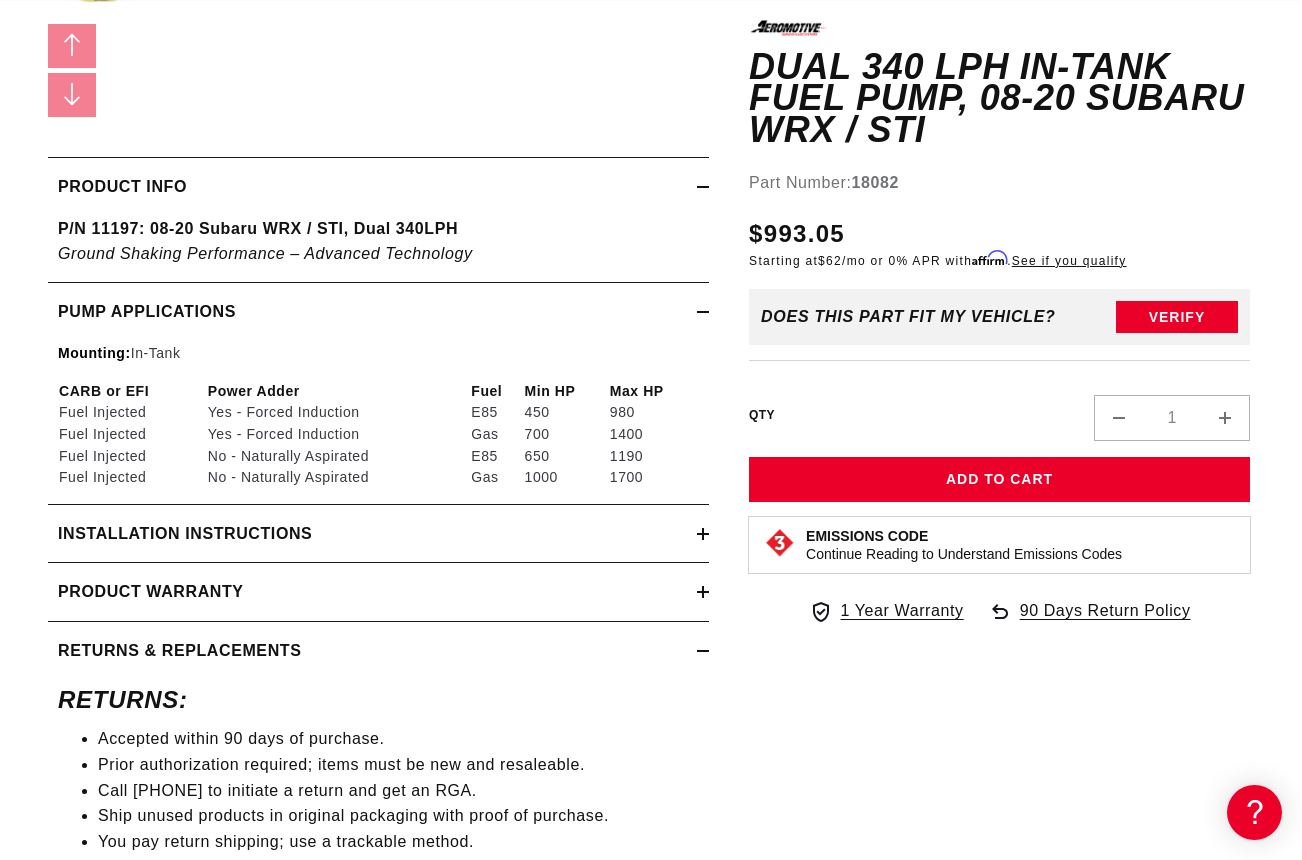 scroll, scrollTop: 818, scrollLeft: 2, axis: both 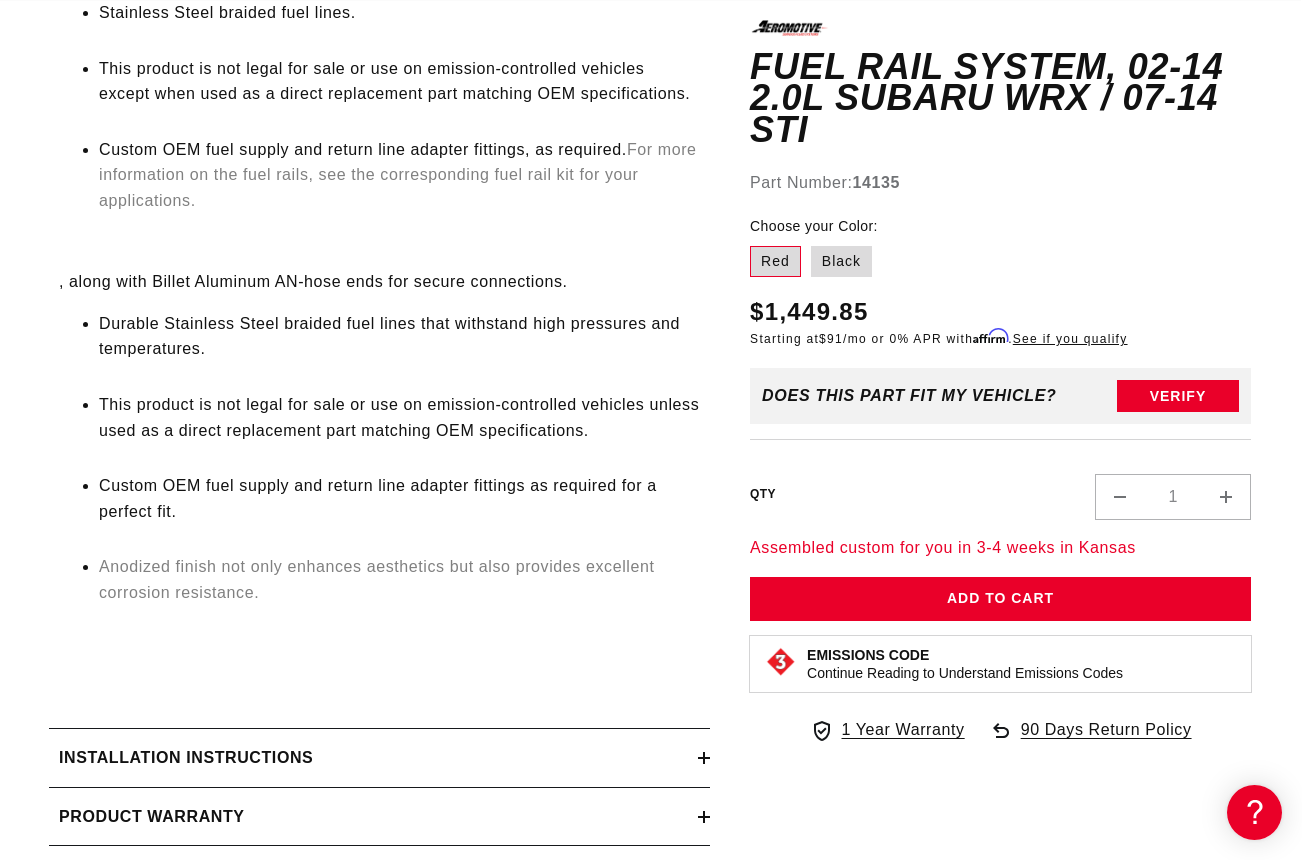 click on "Emissions Code" at bounding box center (965, 655) 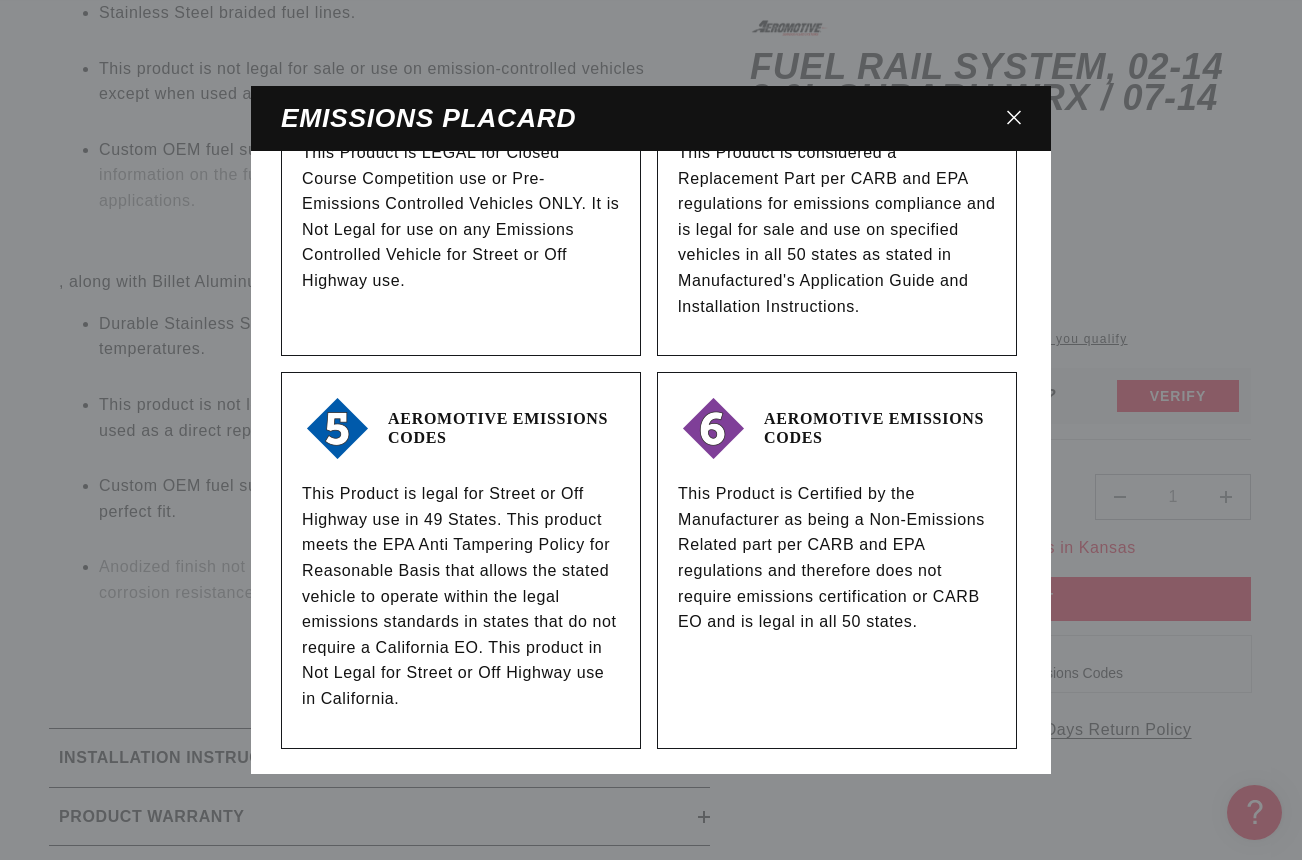 scroll, scrollTop: 806, scrollLeft: 0, axis: vertical 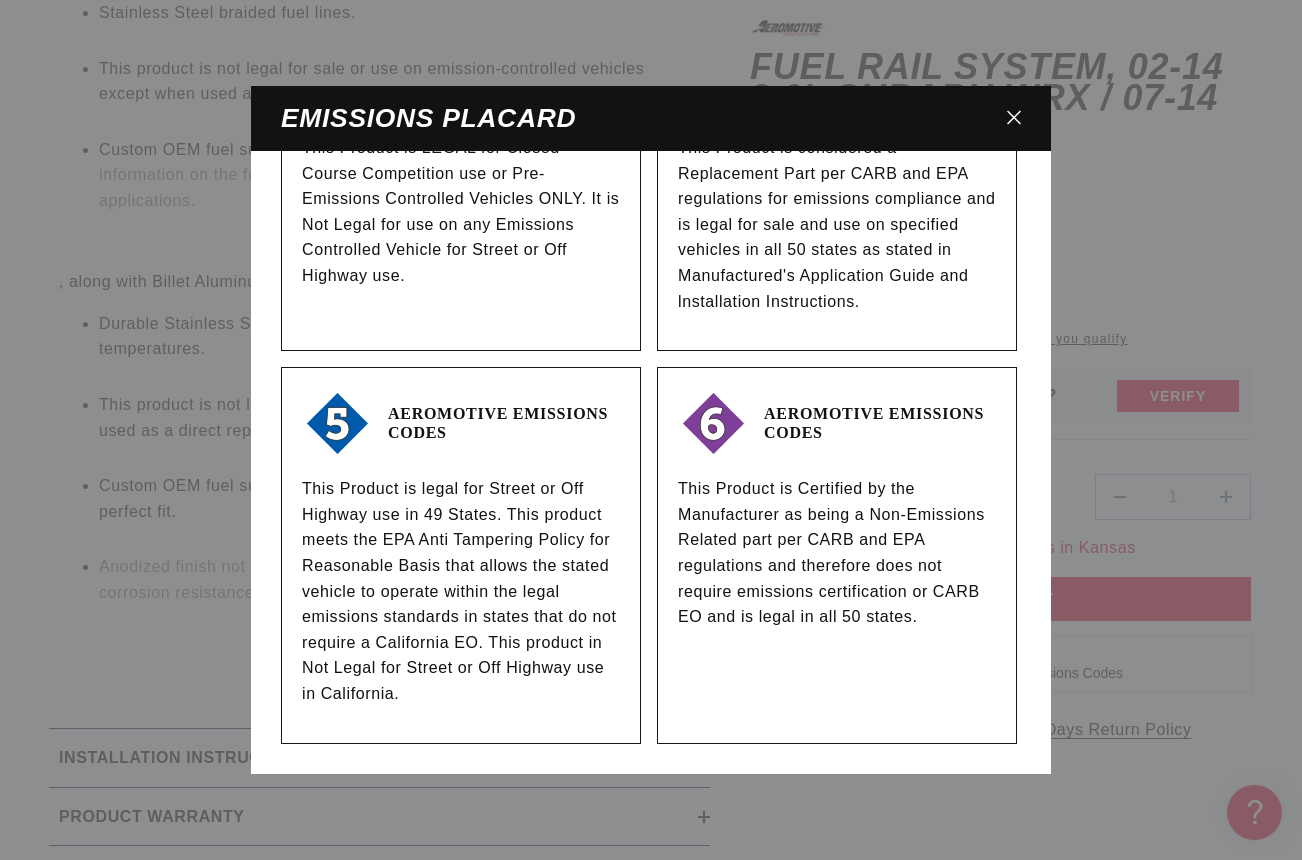 click at bounding box center [1014, 118] 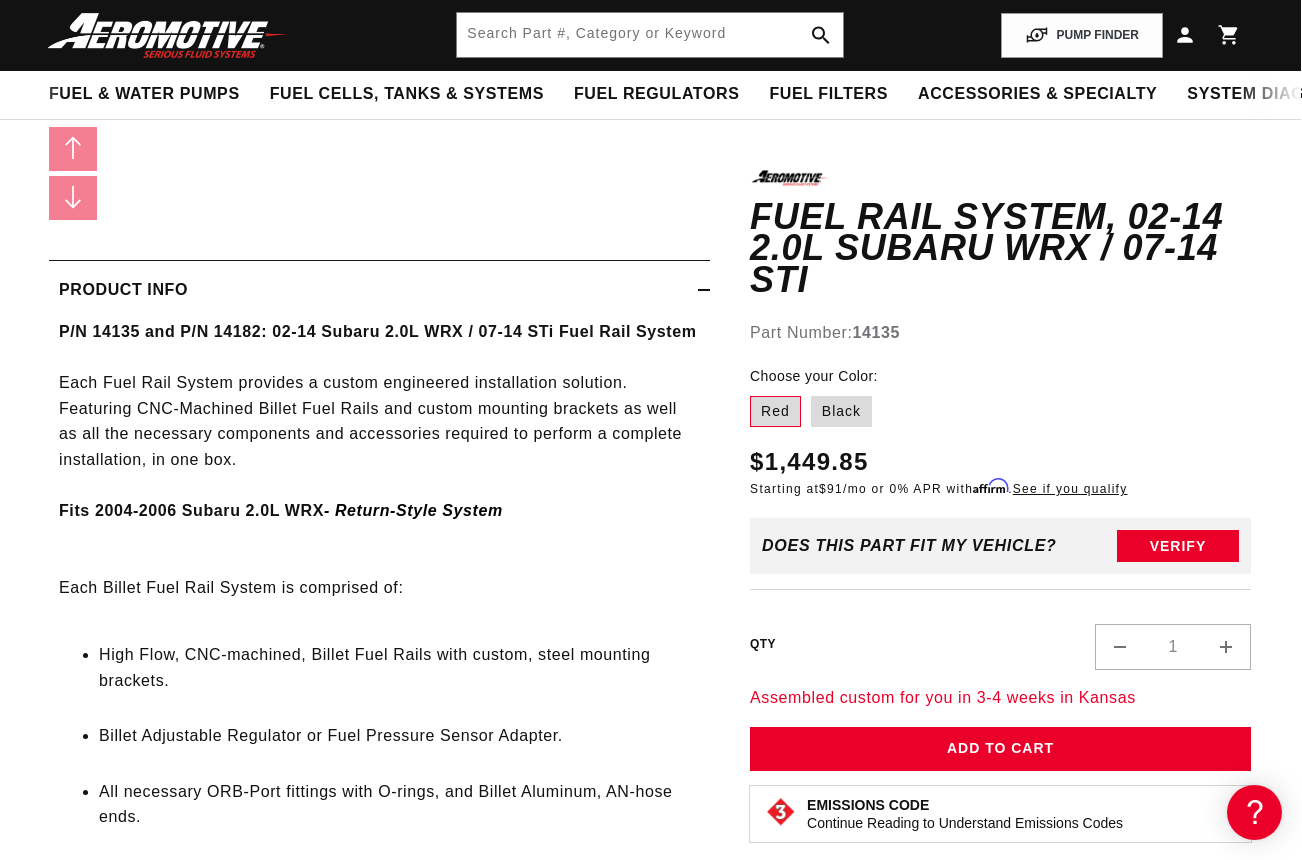 scroll, scrollTop: 322, scrollLeft: 1, axis: both 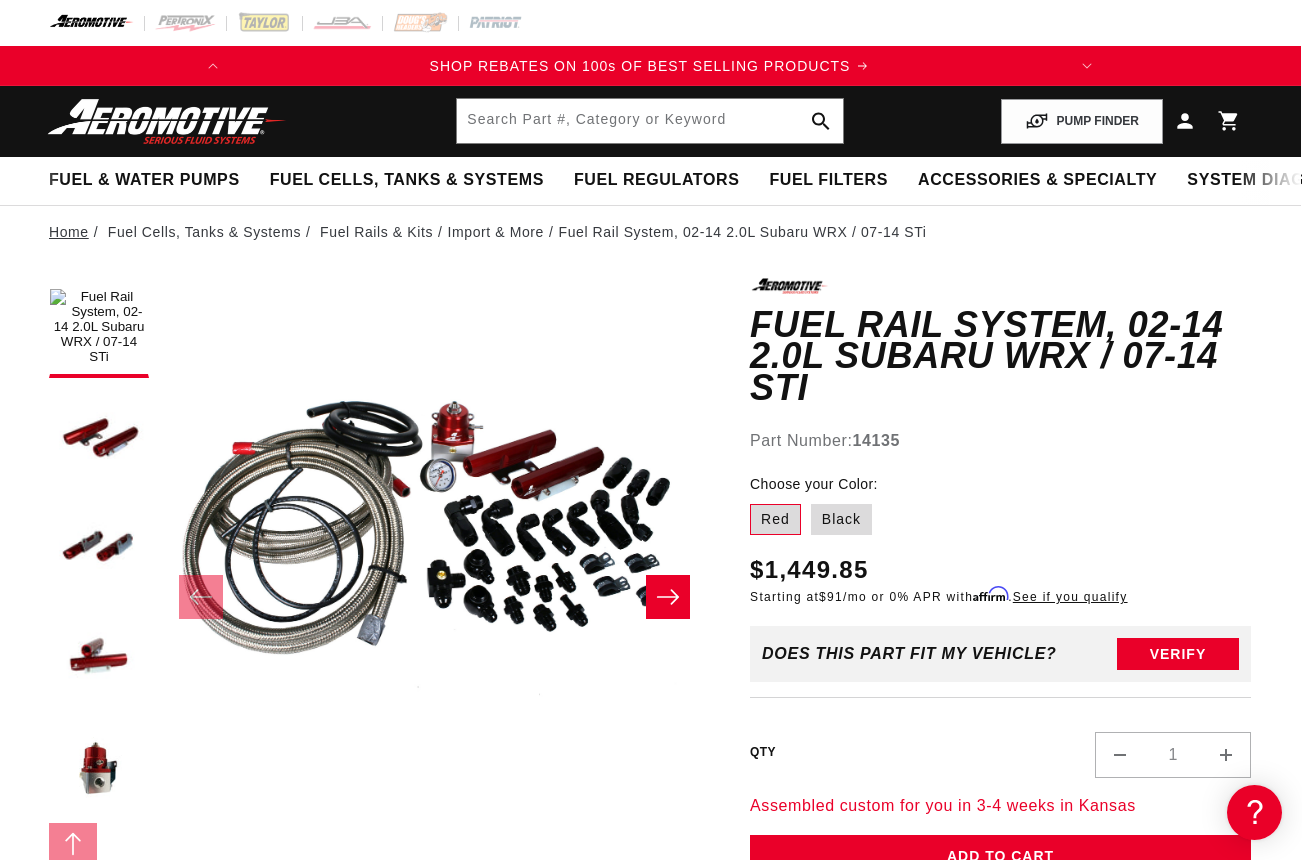 click on "Home" at bounding box center (69, 232) 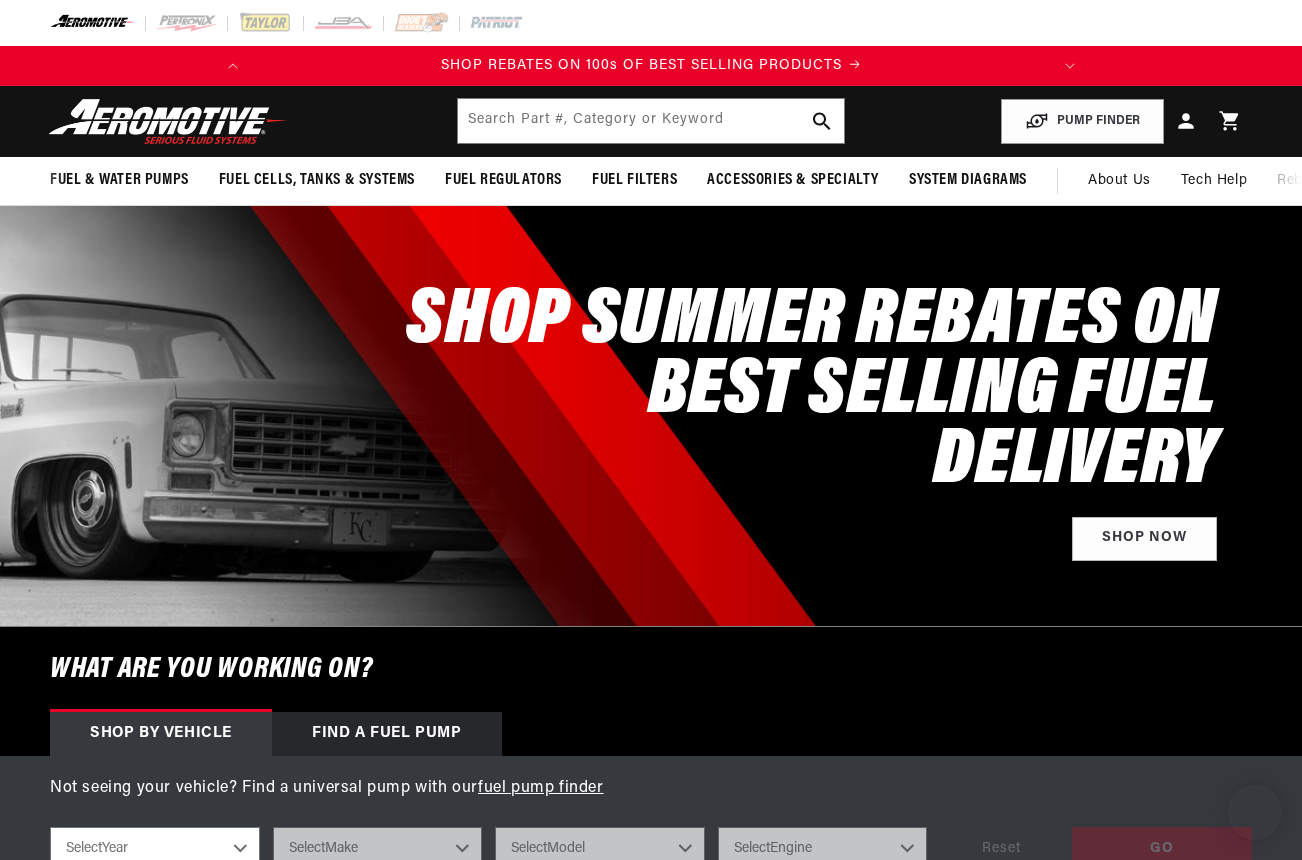 scroll, scrollTop: 10, scrollLeft: 0, axis: vertical 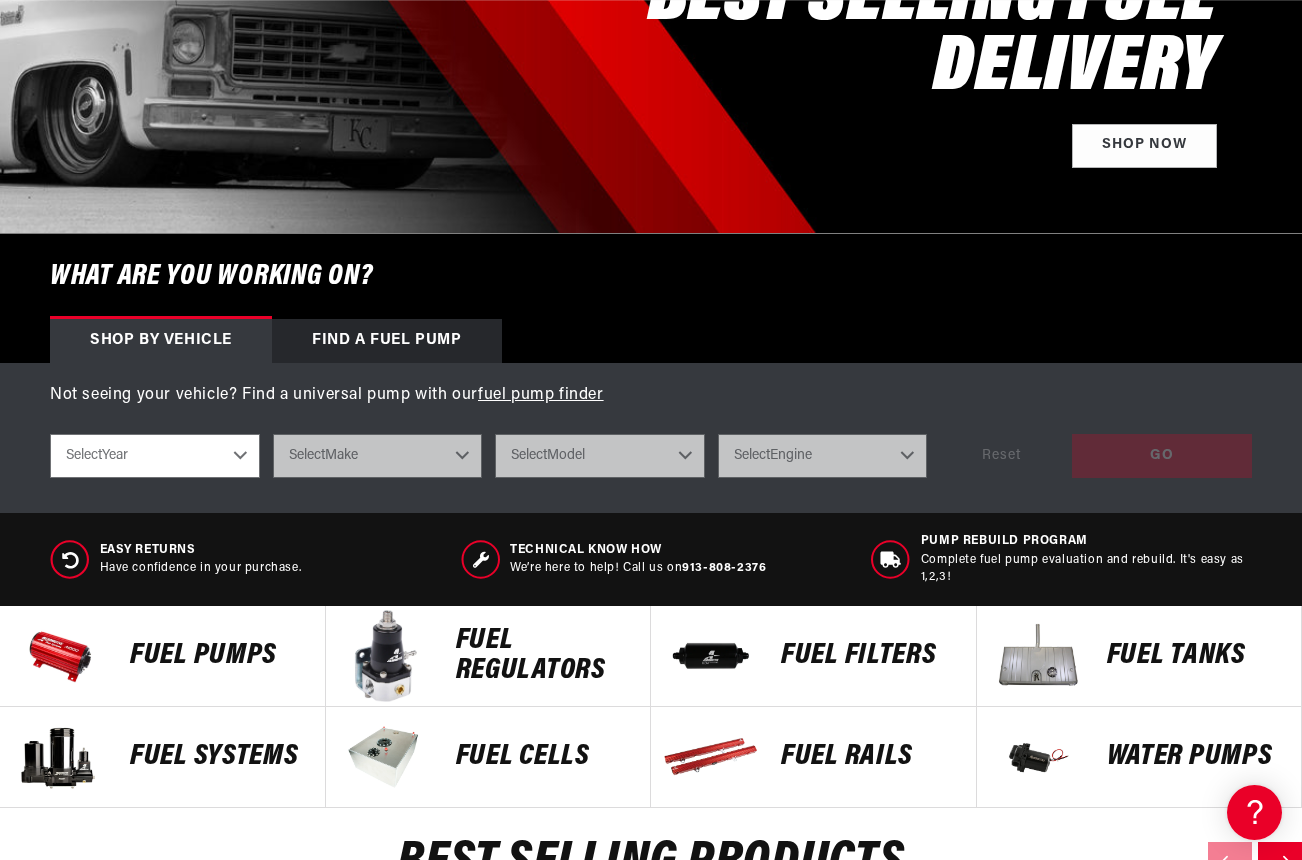 click on "Select  Year
2023
2022
2021
2020
2019
2018
2017
2016
2015
2014
2013
2012
2011
2010
2009
2008
2007
2006
2005
2004
2003
2002
2001
2000
1999
1998
1997
1996
1995
1994
1993
1992
1991
1990
1989
1988
1987" at bounding box center [155, 456] 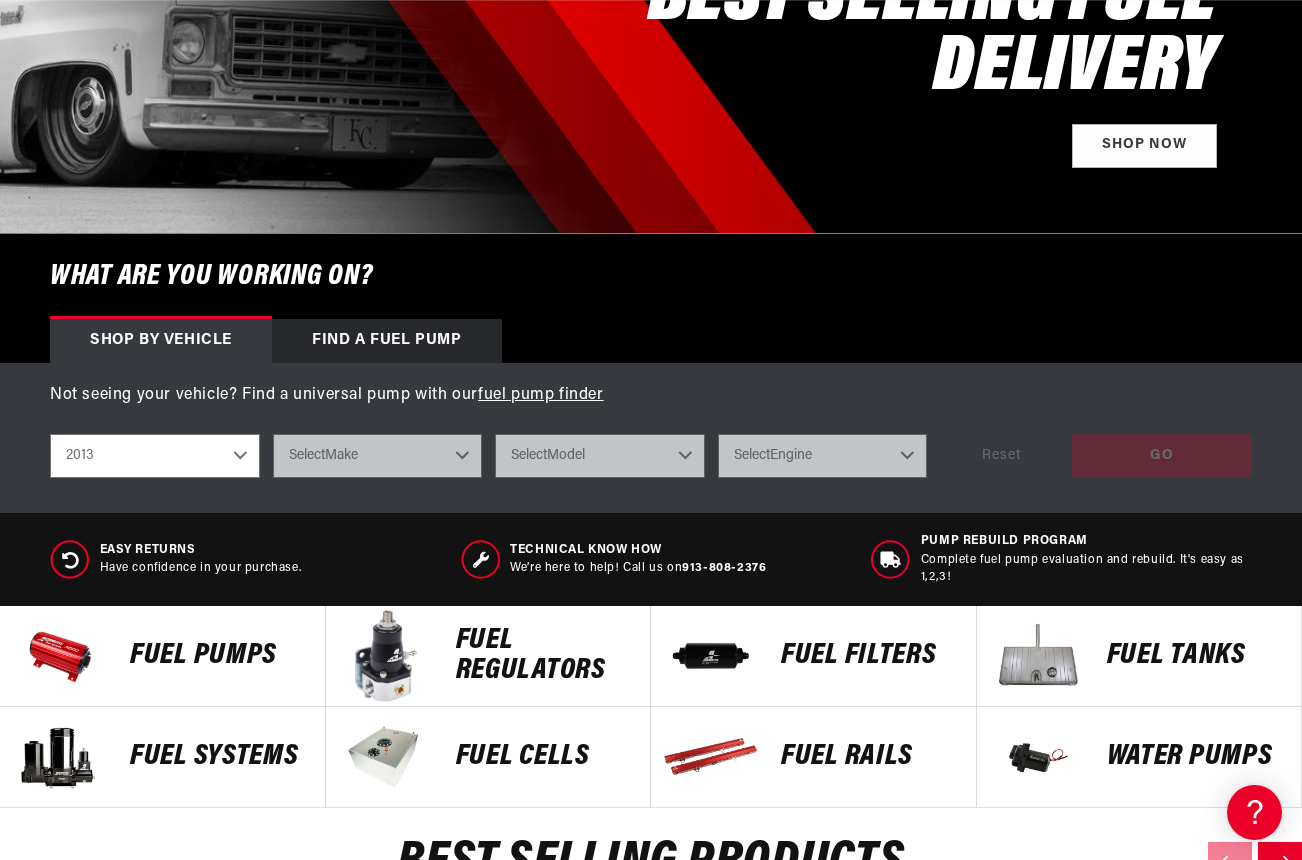 click on "2013" at bounding box center (0, 0) 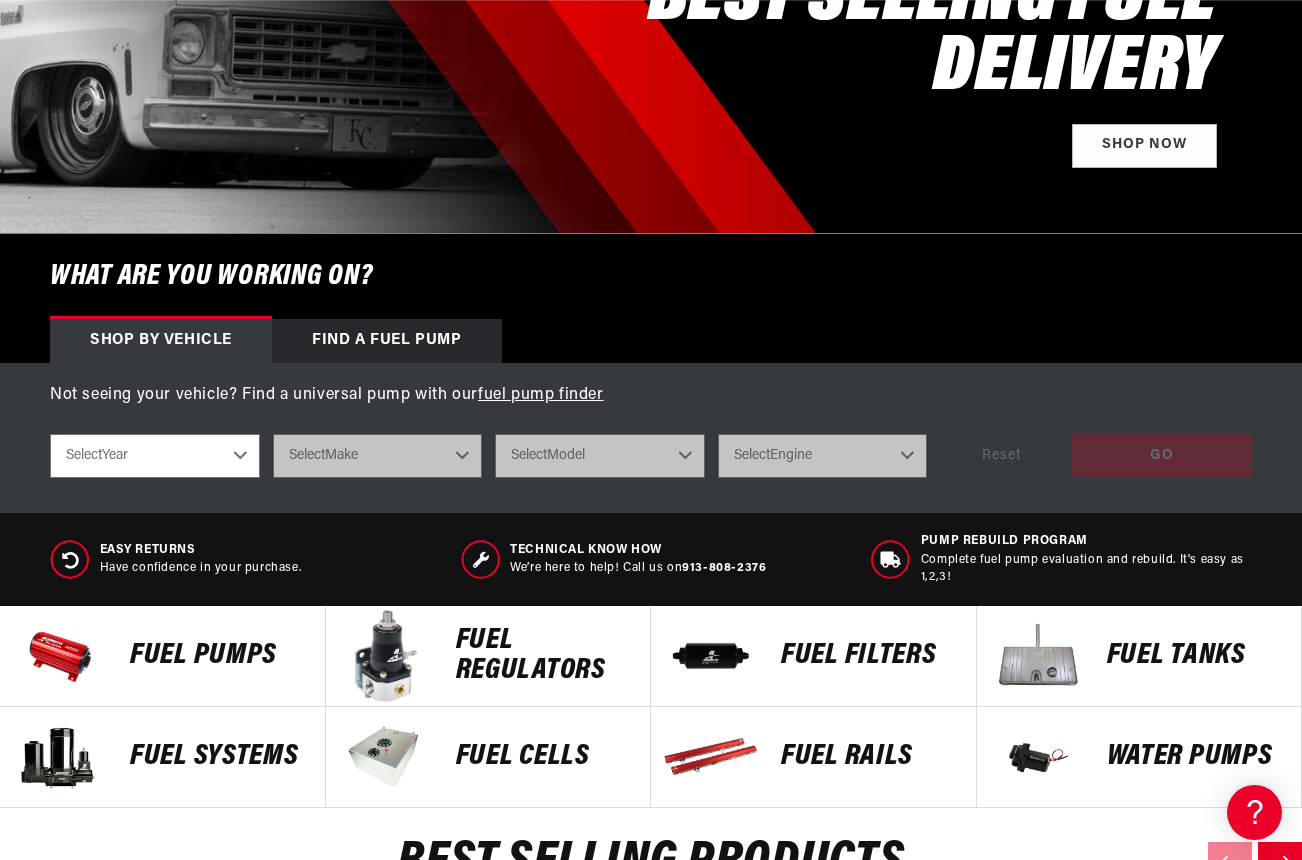 select on "2013" 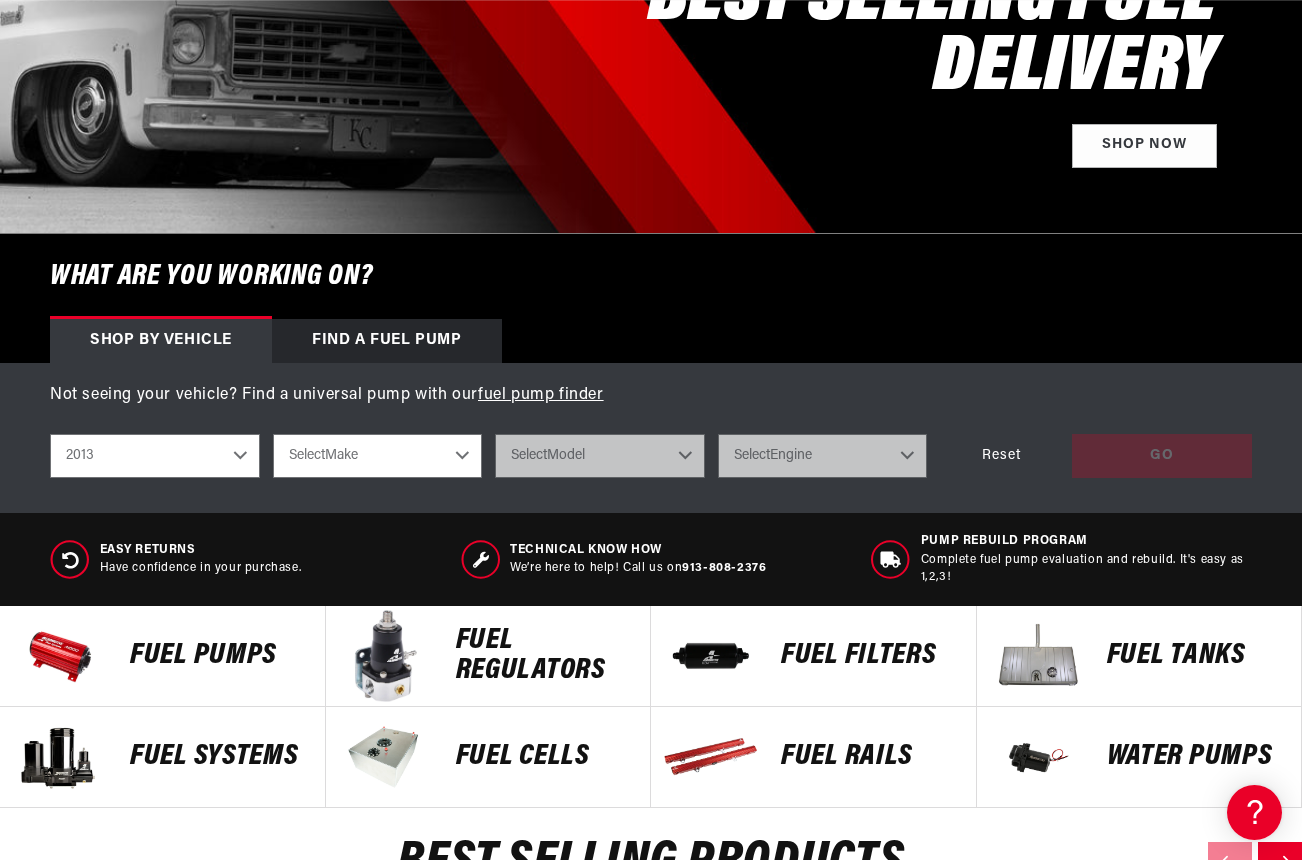scroll, scrollTop: 0, scrollLeft: 791, axis: horizontal 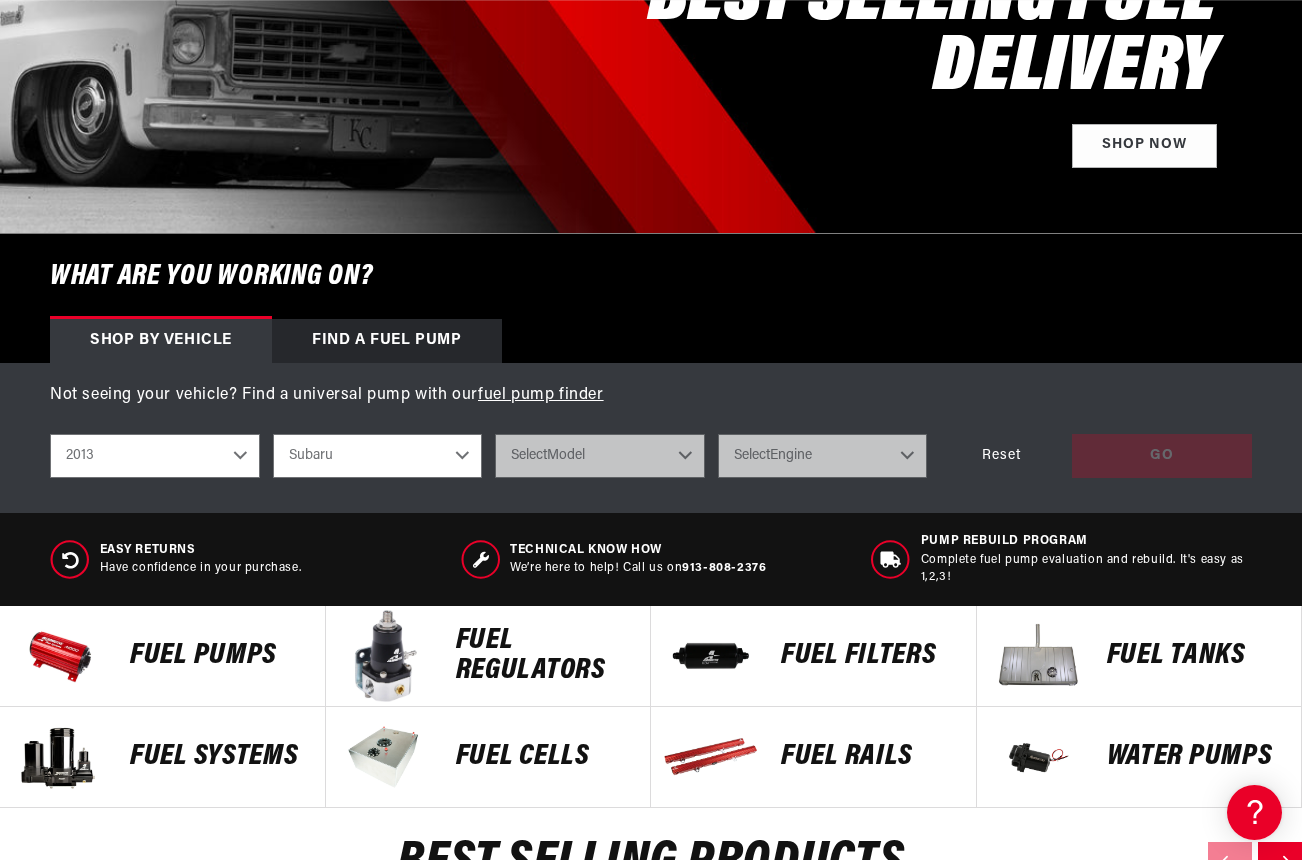click on "Subaru" at bounding box center (0, 0) 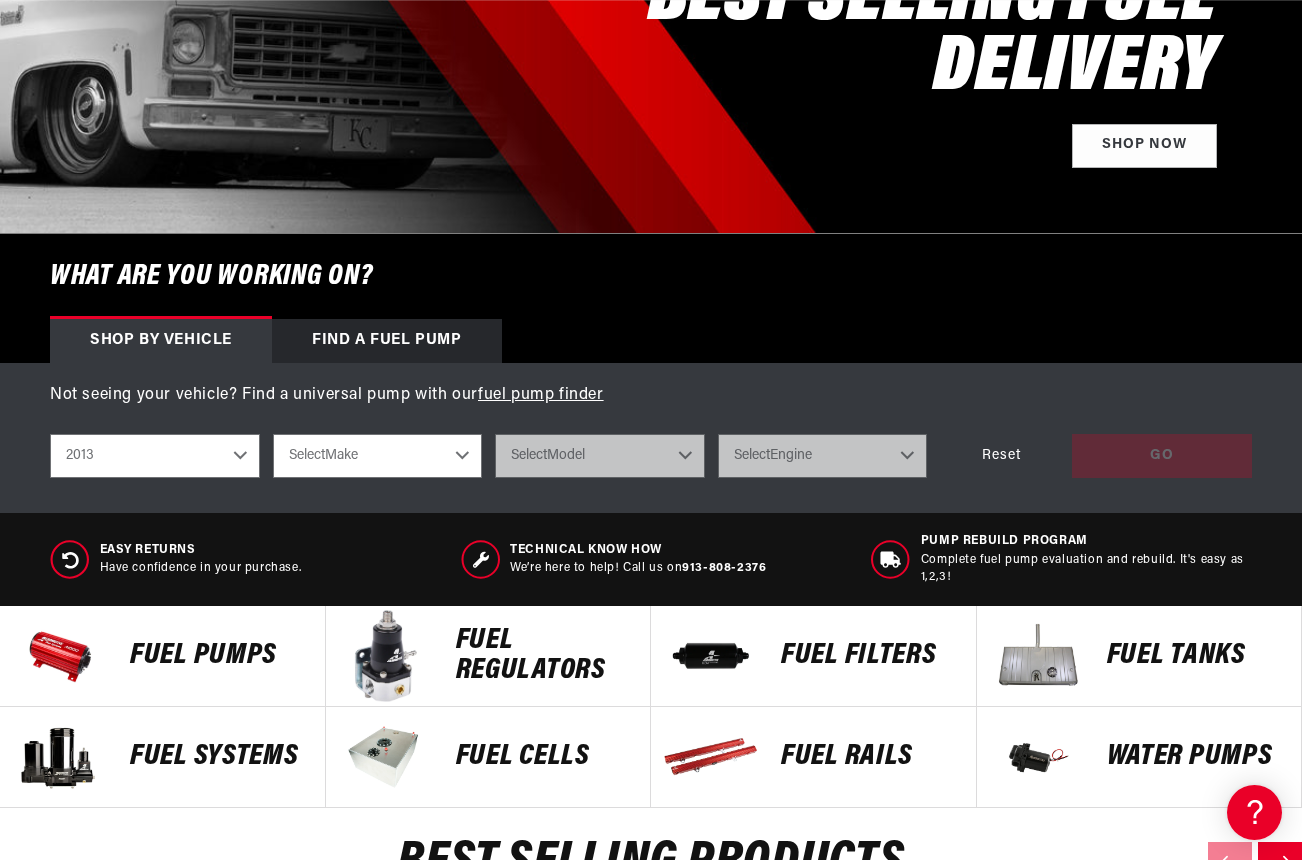 select on "Subaru" 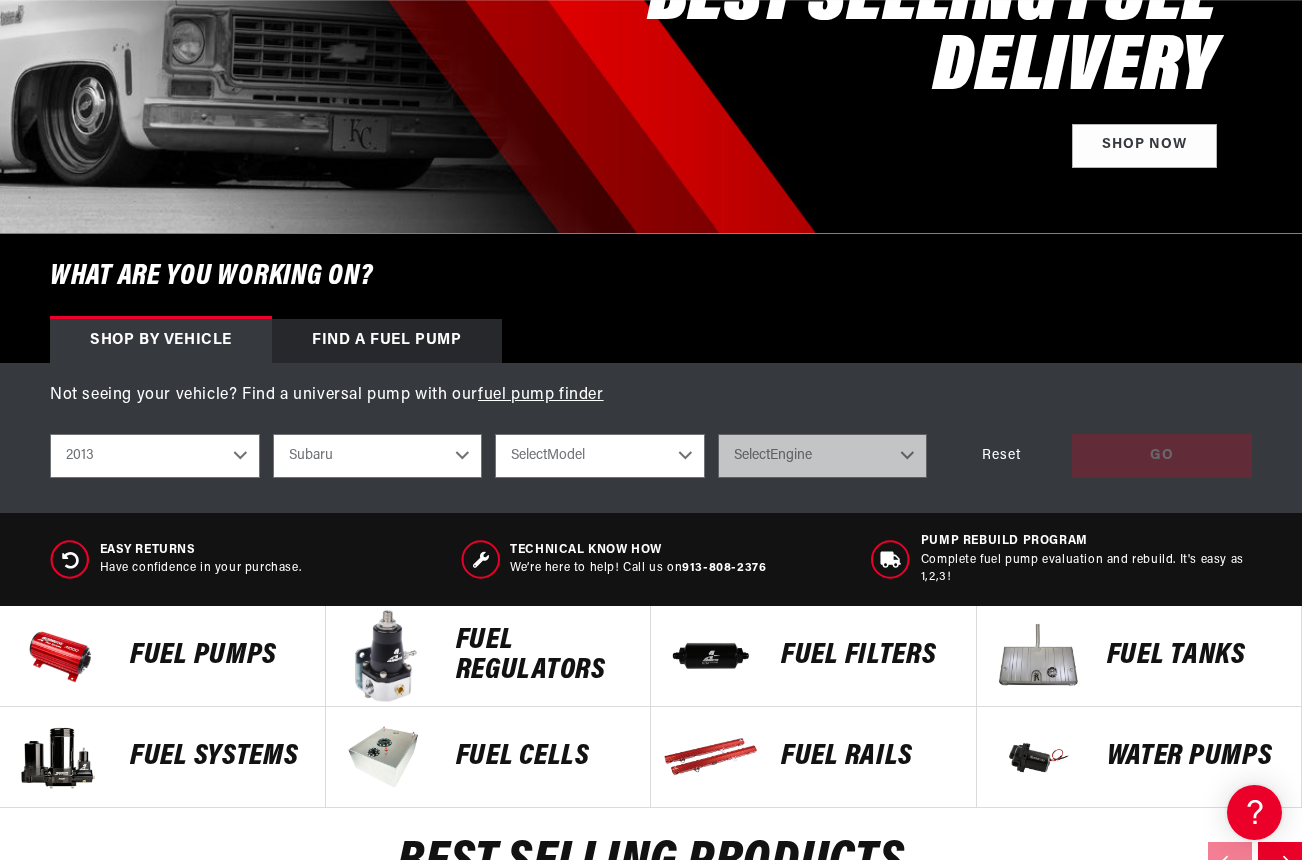 select on "WRX-STI" 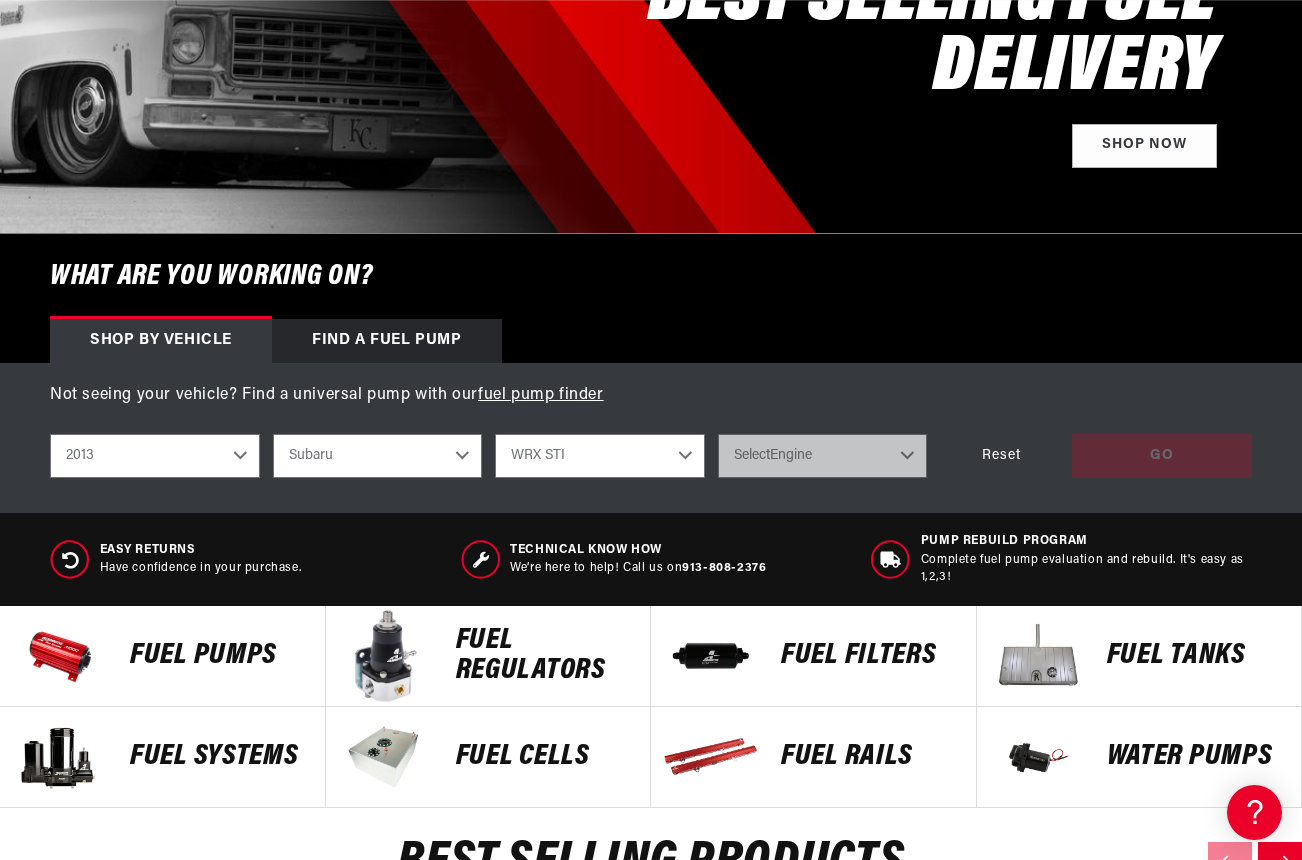 click on "WRX STI" at bounding box center (0, 0) 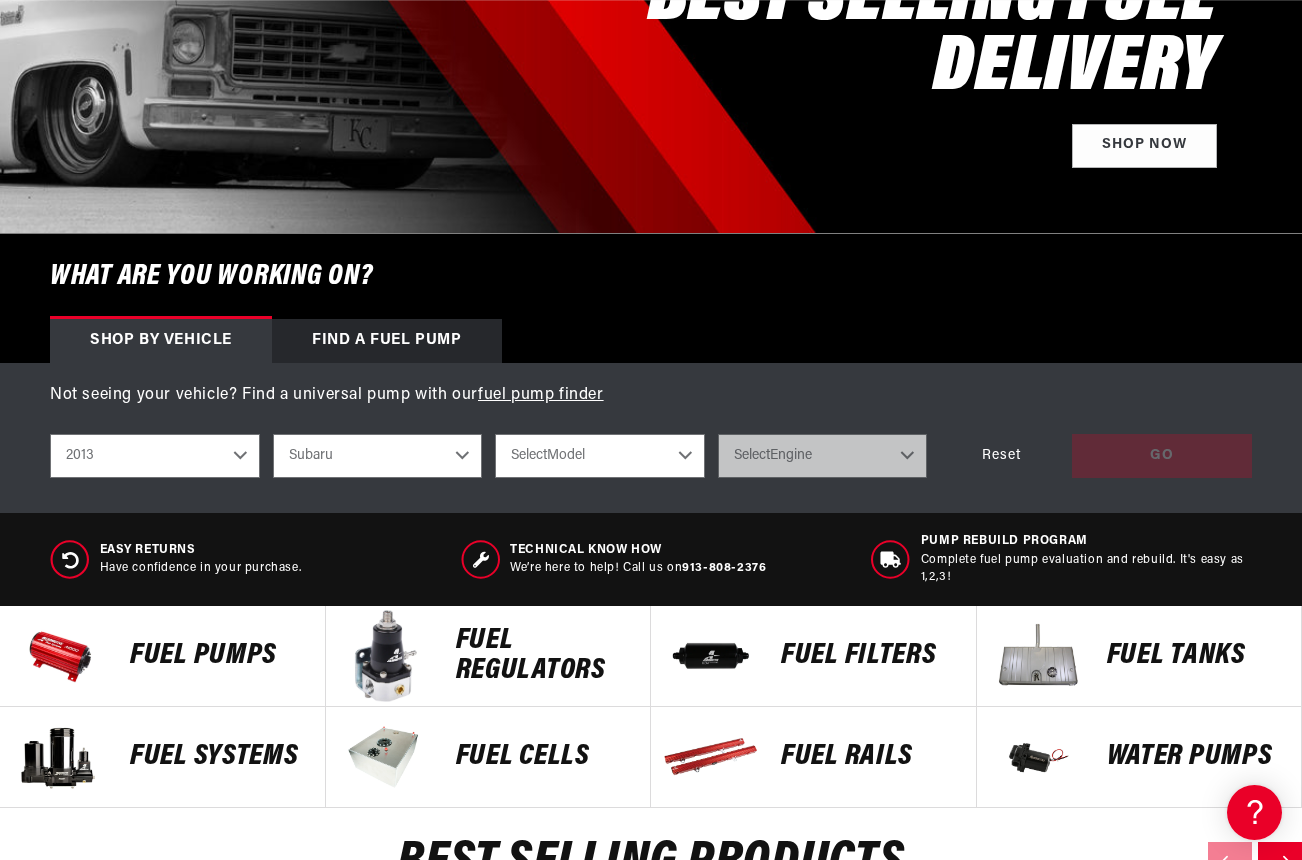 select on "WRX-STI" 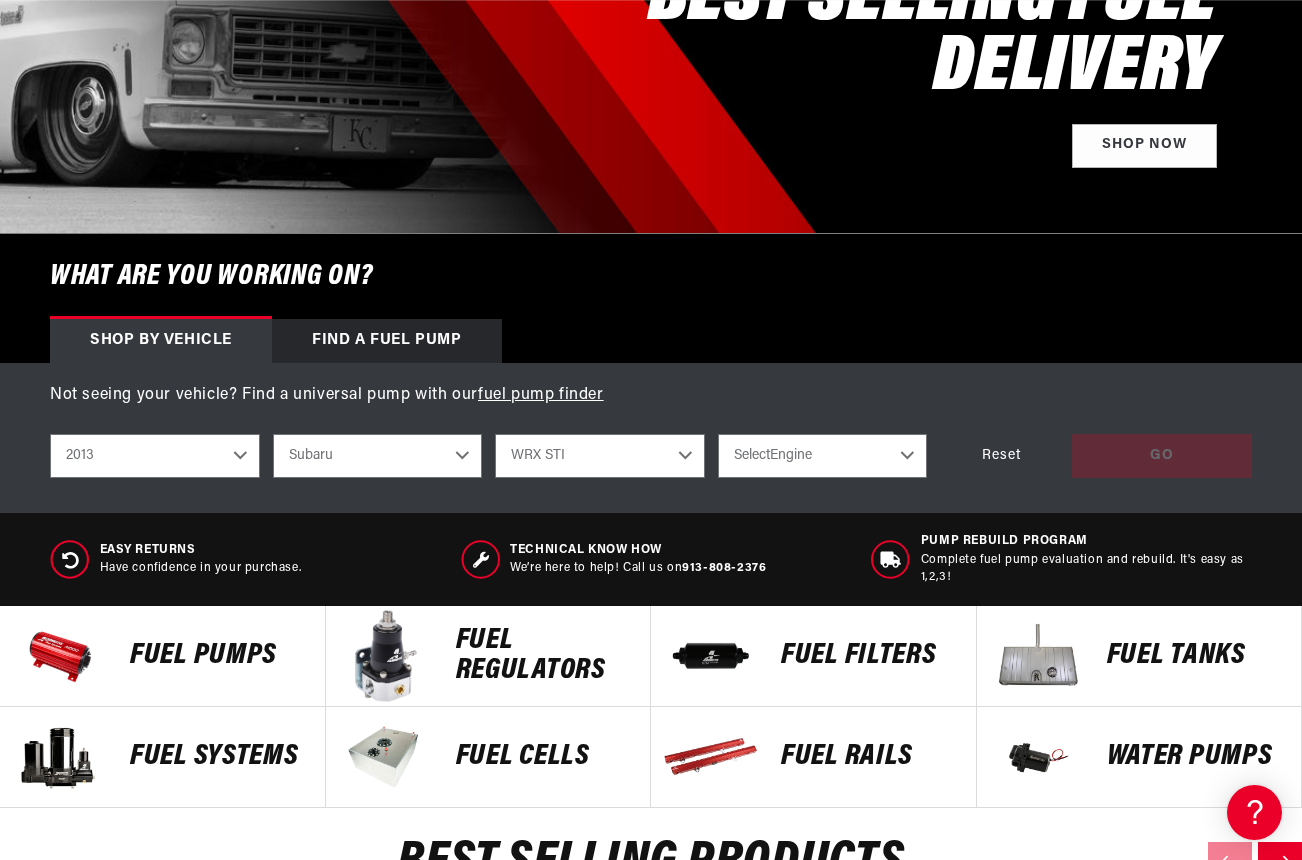 scroll, scrollTop: 0, scrollLeft: 0, axis: both 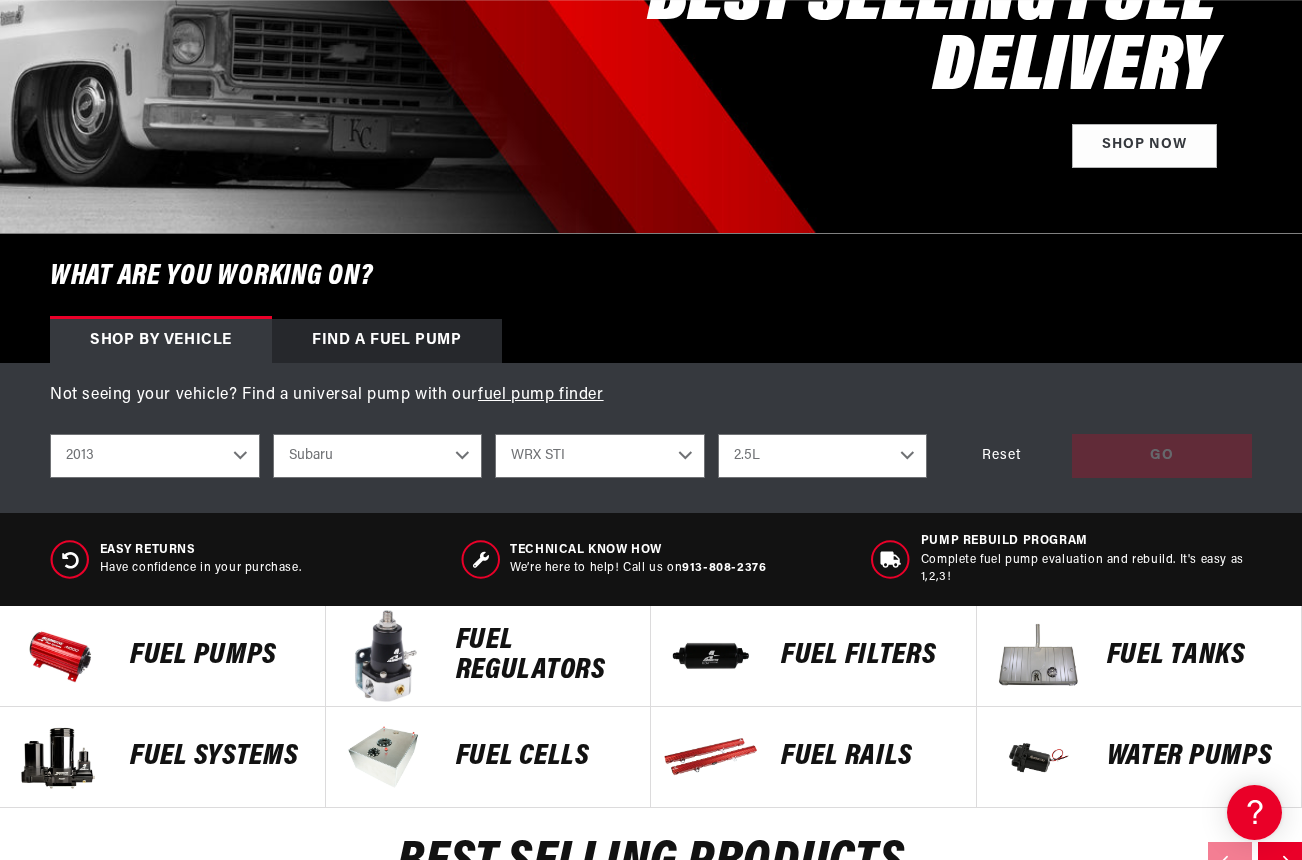 click on "2.5L" at bounding box center [0, 0] 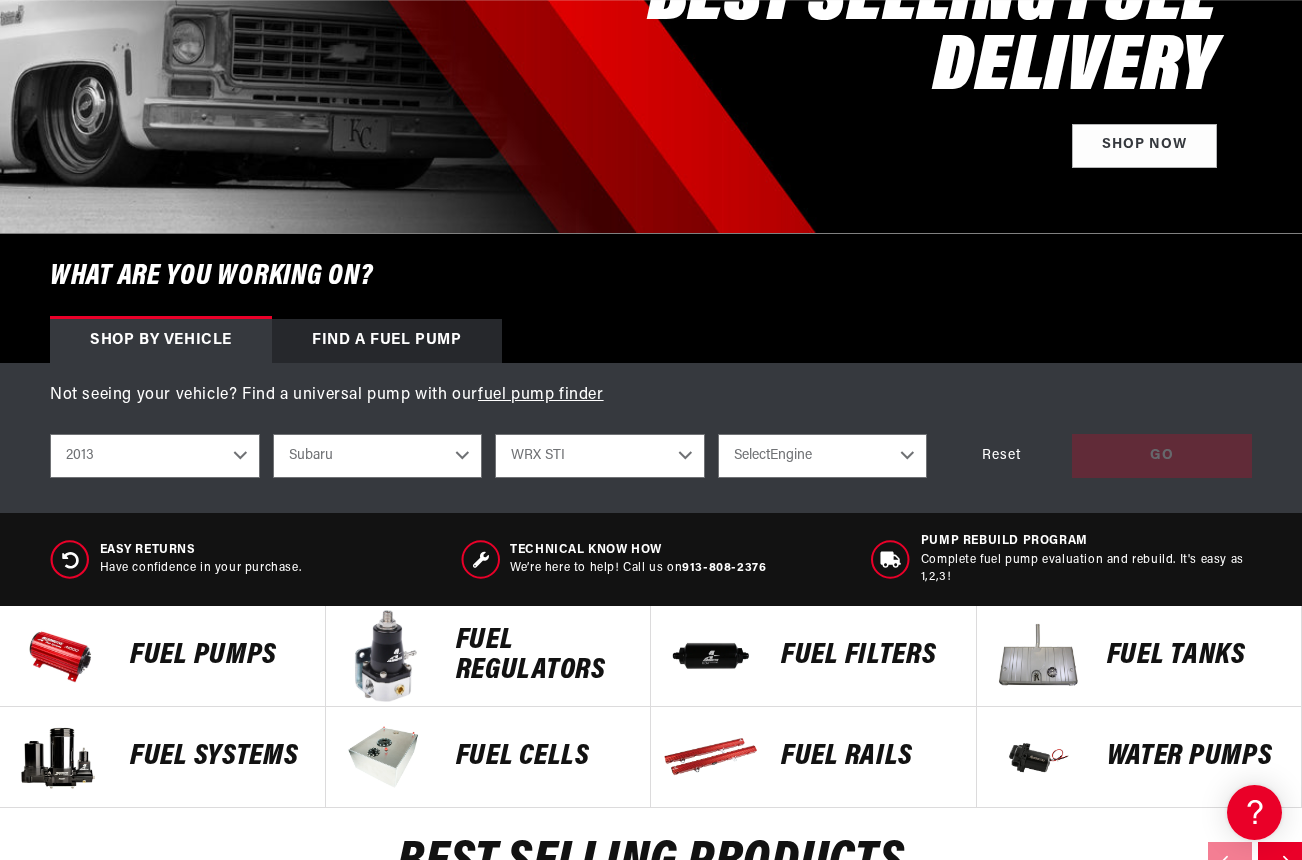 select on "2.5L" 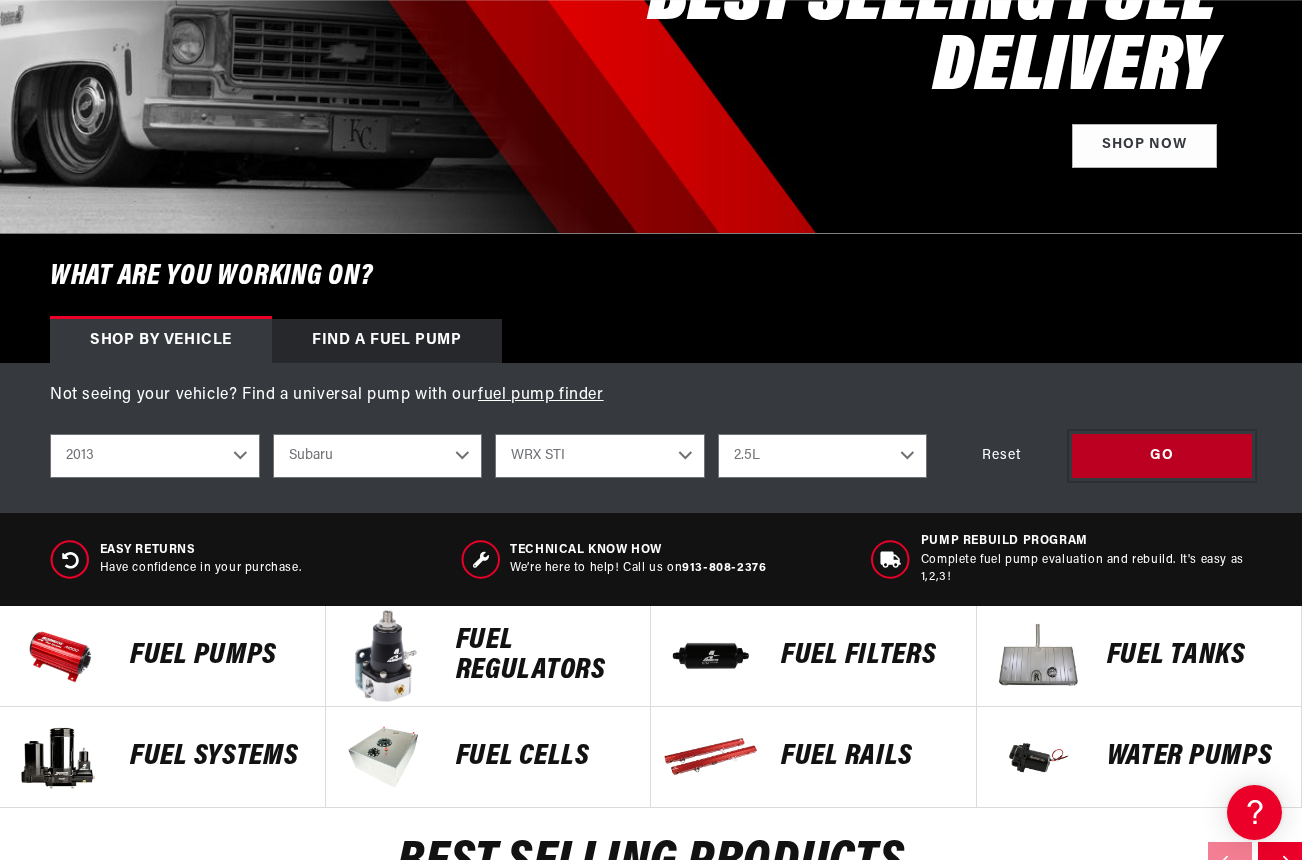 click on "GO" at bounding box center (1162, 456) 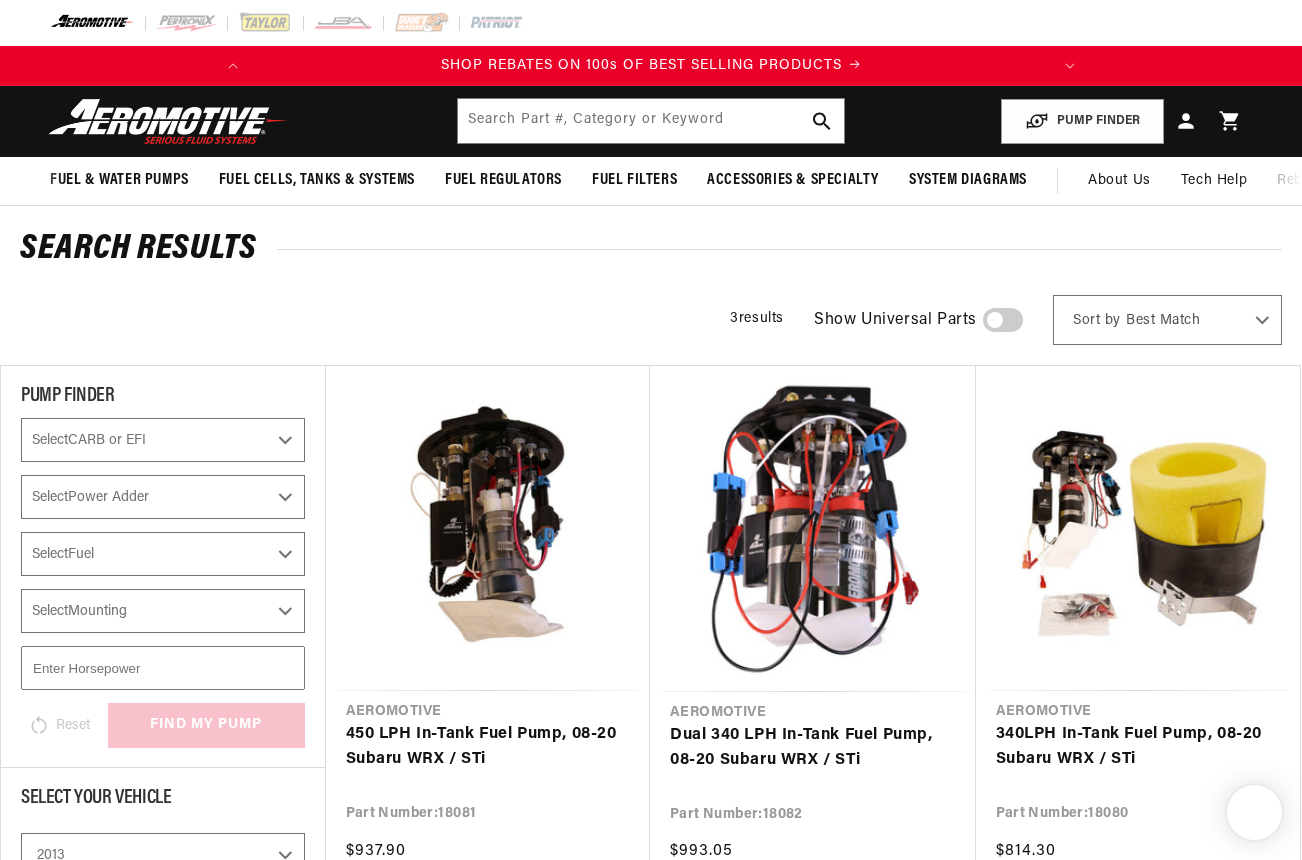 select on "2013" 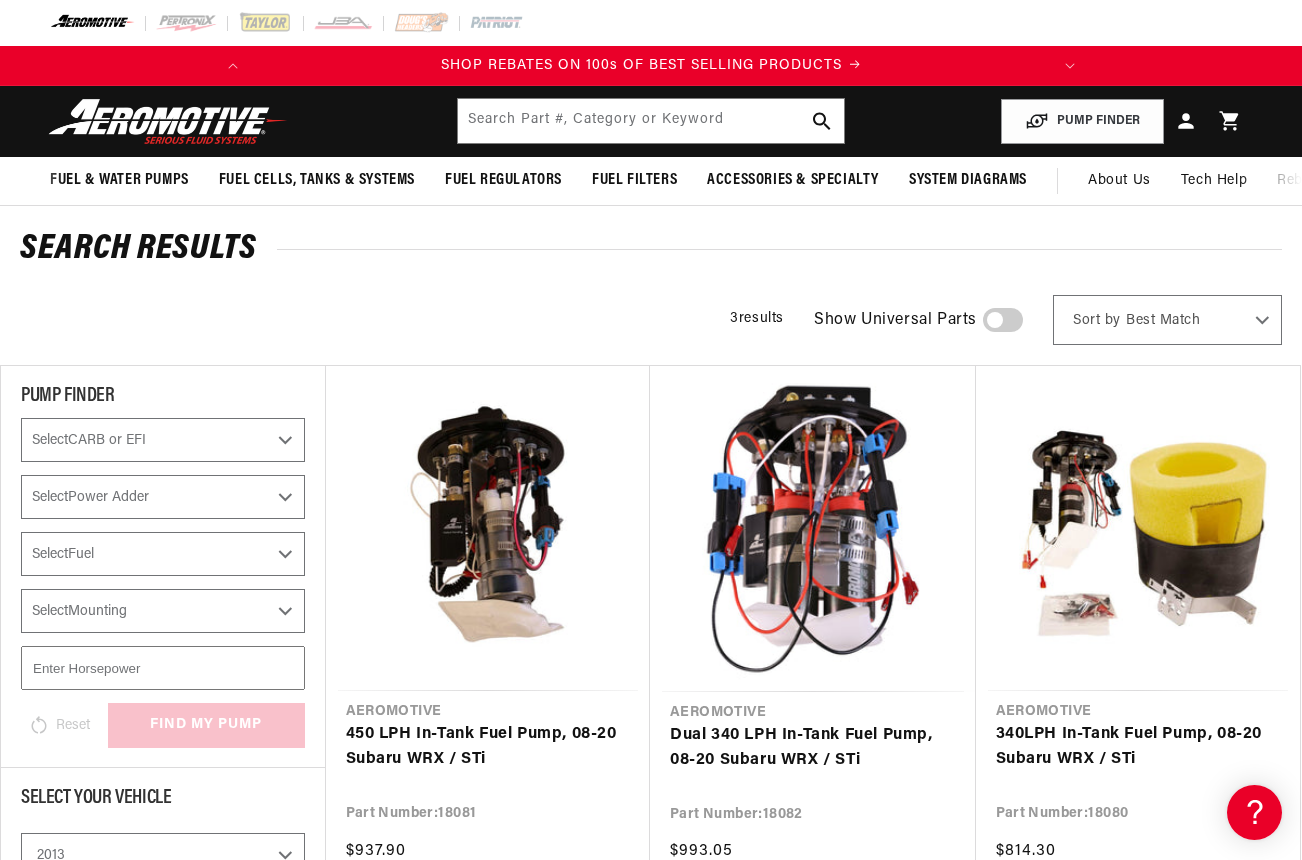 scroll, scrollTop: 0, scrollLeft: 0, axis: both 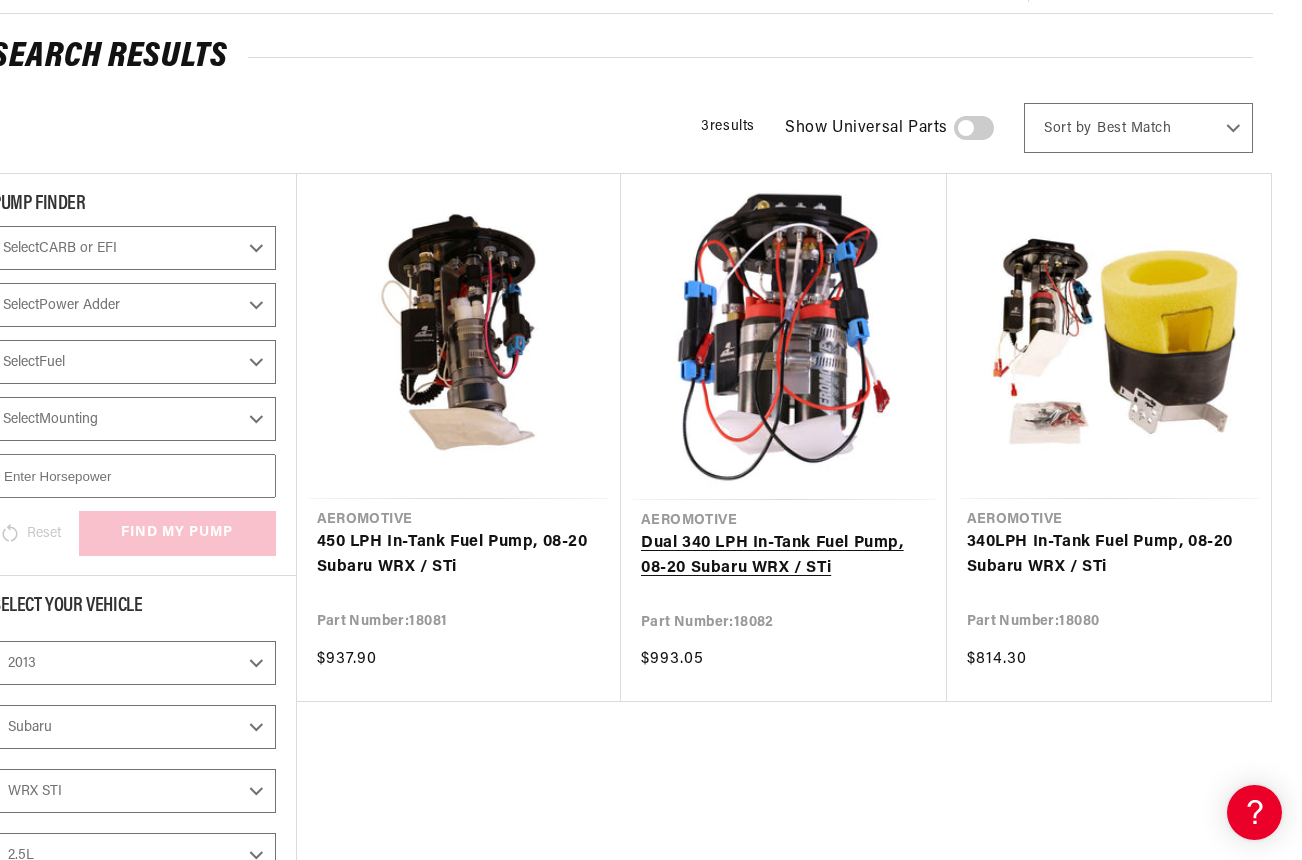 click on "Dual 340 LPH In-Tank Fuel Pump, 08-20 Subaru WRX / STi" at bounding box center [784, 556] 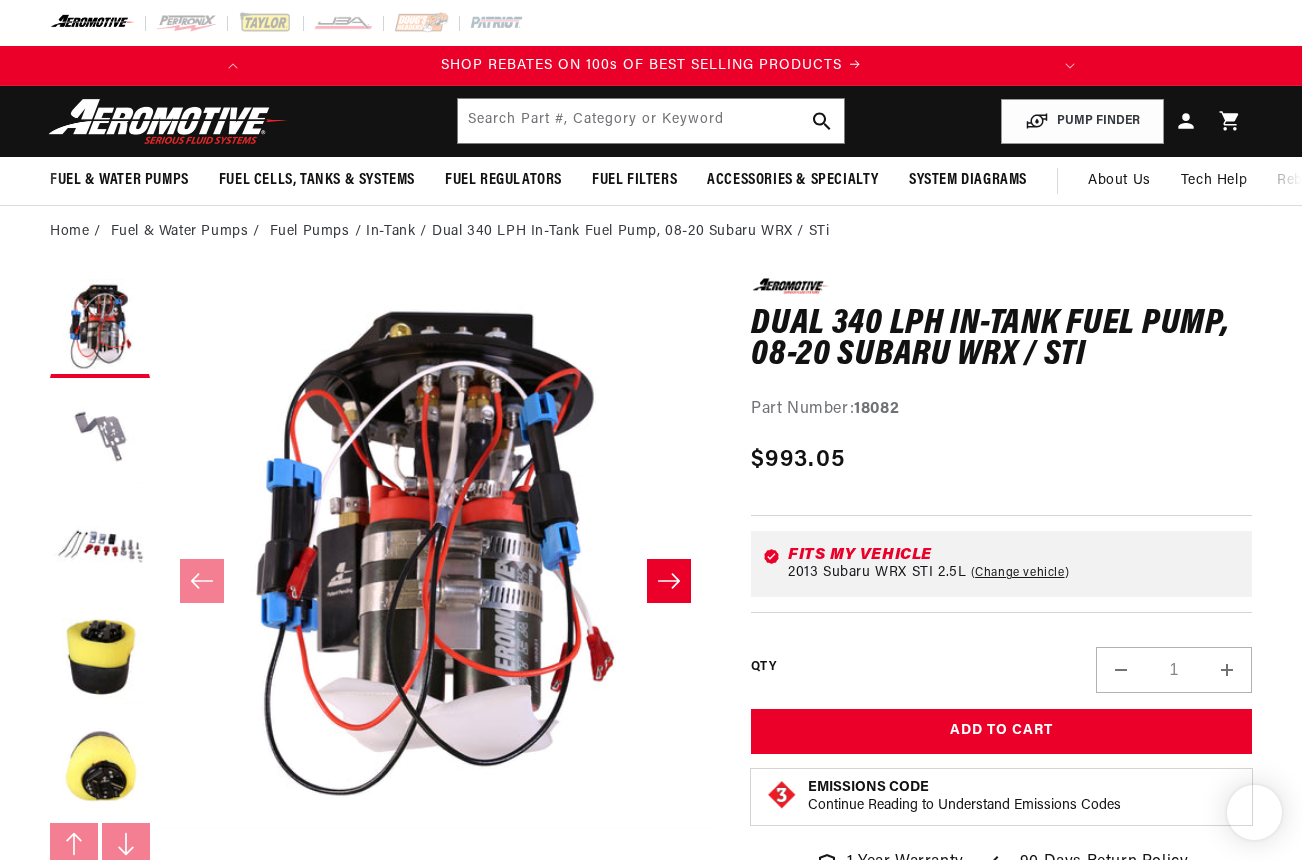 scroll, scrollTop: 40, scrollLeft: 0, axis: vertical 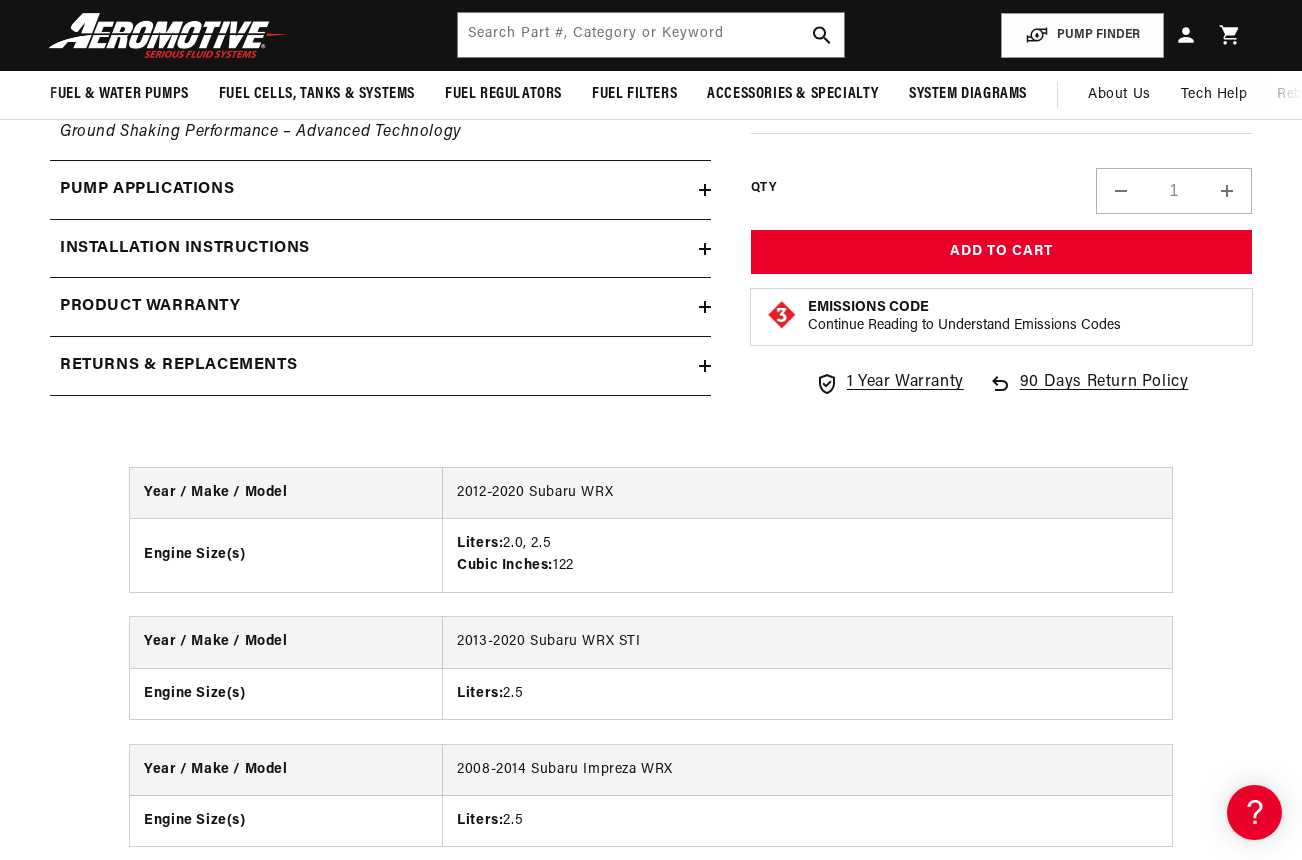 click at bounding box center [782, 315] 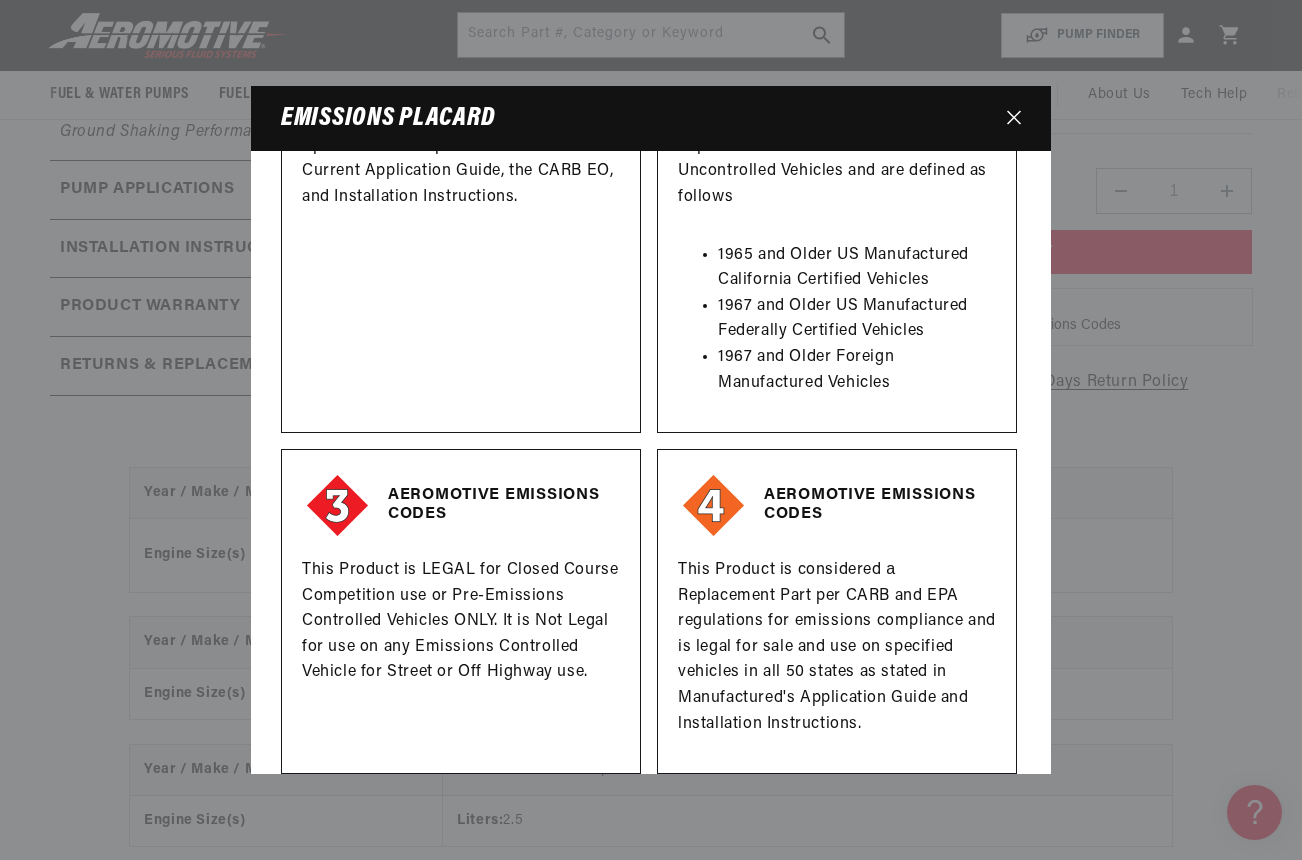 scroll, scrollTop: 533, scrollLeft: 0, axis: vertical 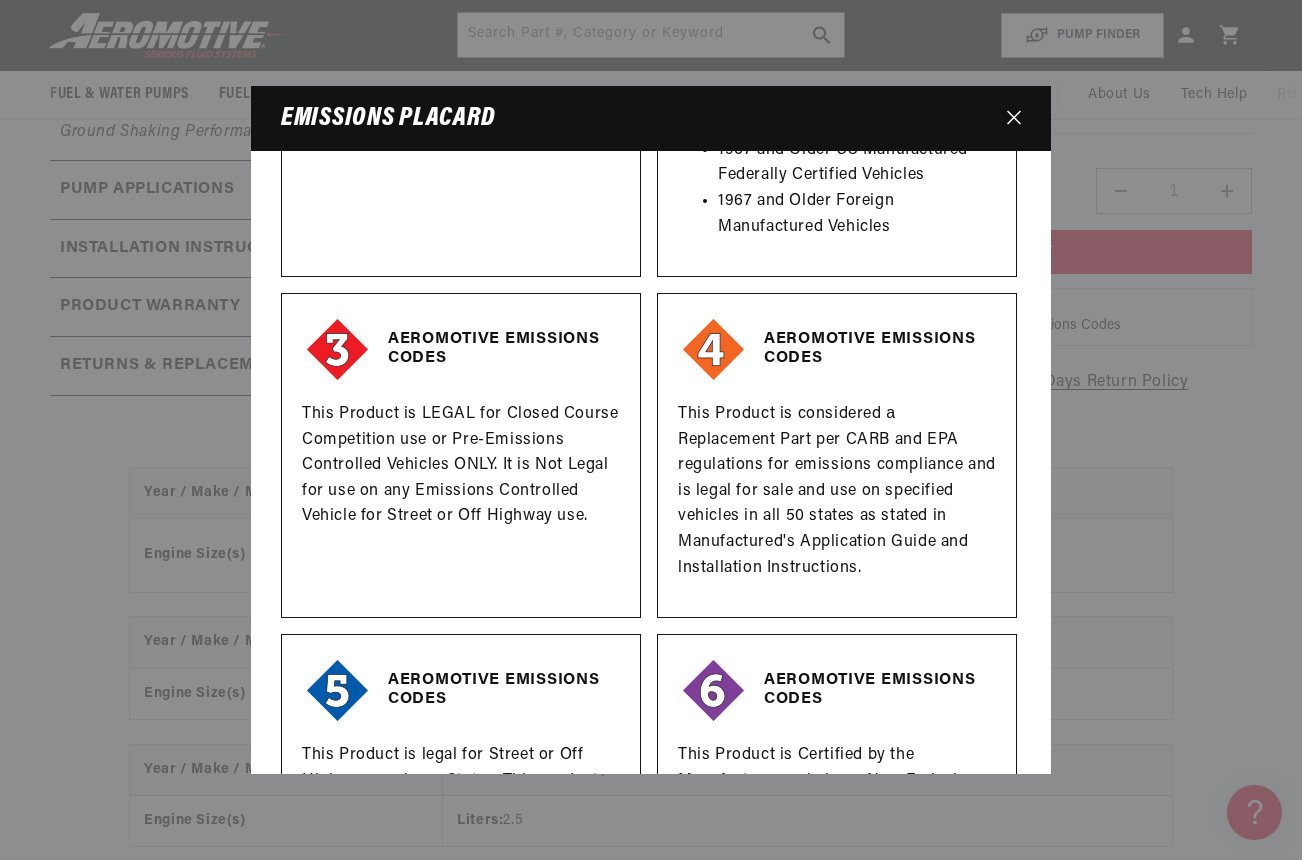 click at bounding box center [714, 350] 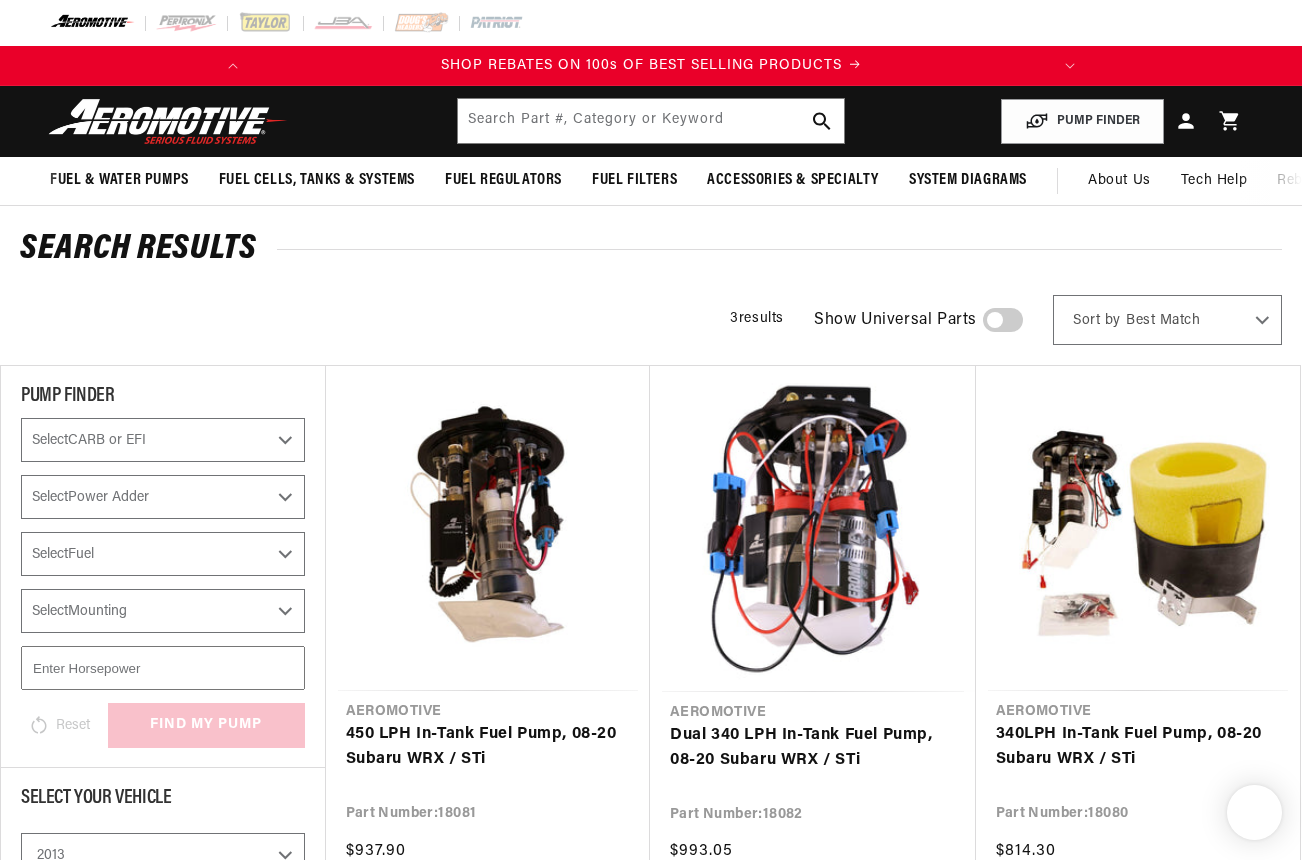 select on "2013" 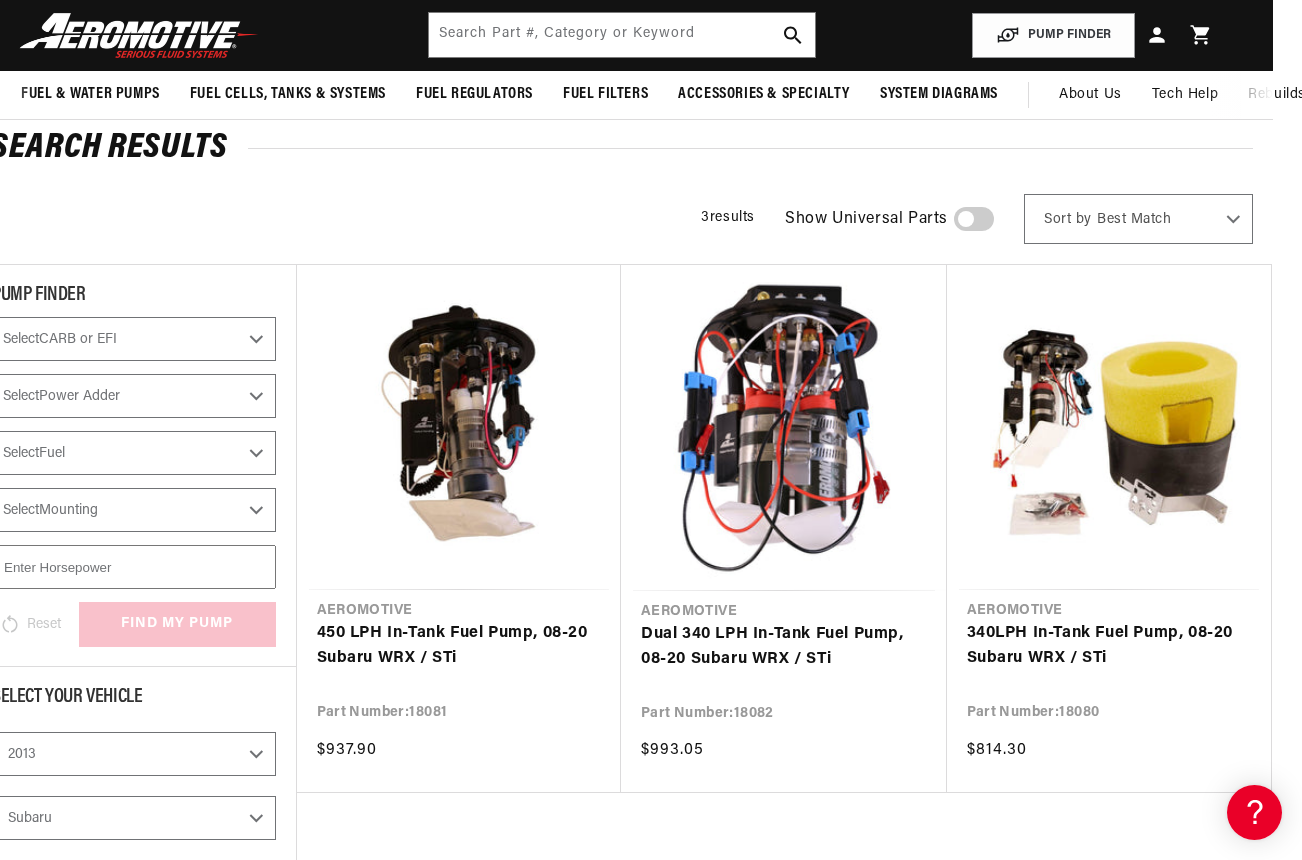 scroll, scrollTop: 0, scrollLeft: 0, axis: both 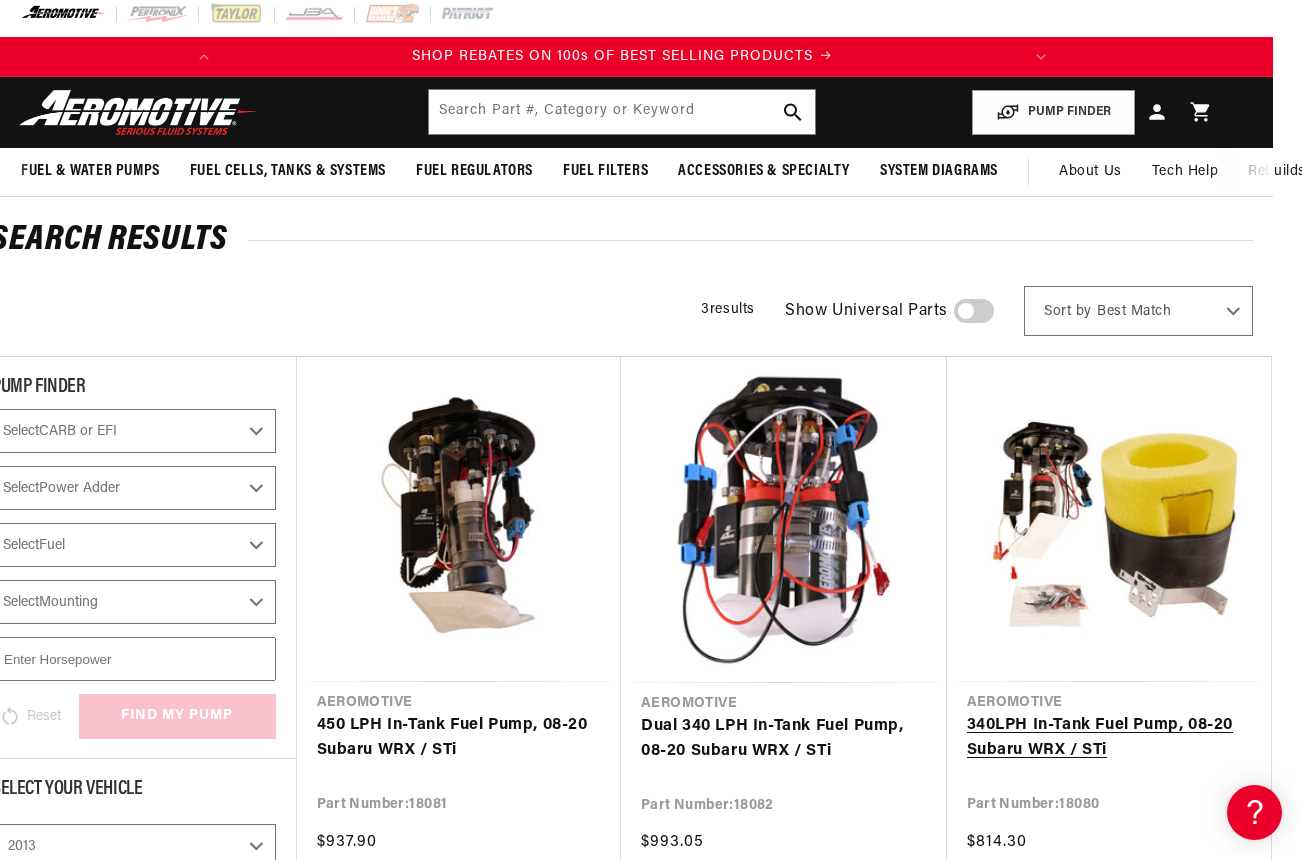 click on "340LPH In-Tank Fuel Pump, 08-20 Subaru WRX / STi" at bounding box center (1109, 738) 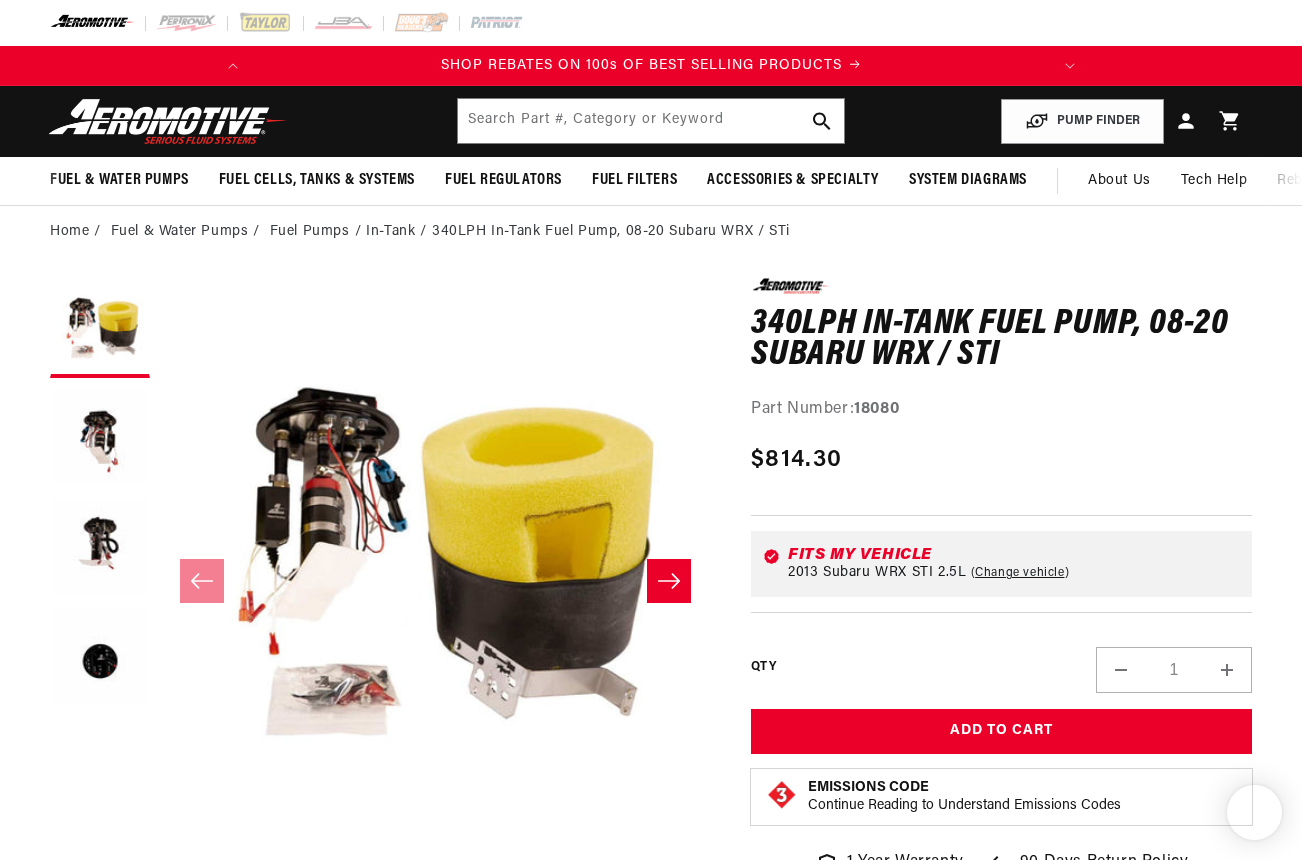scroll, scrollTop: 87, scrollLeft: 0, axis: vertical 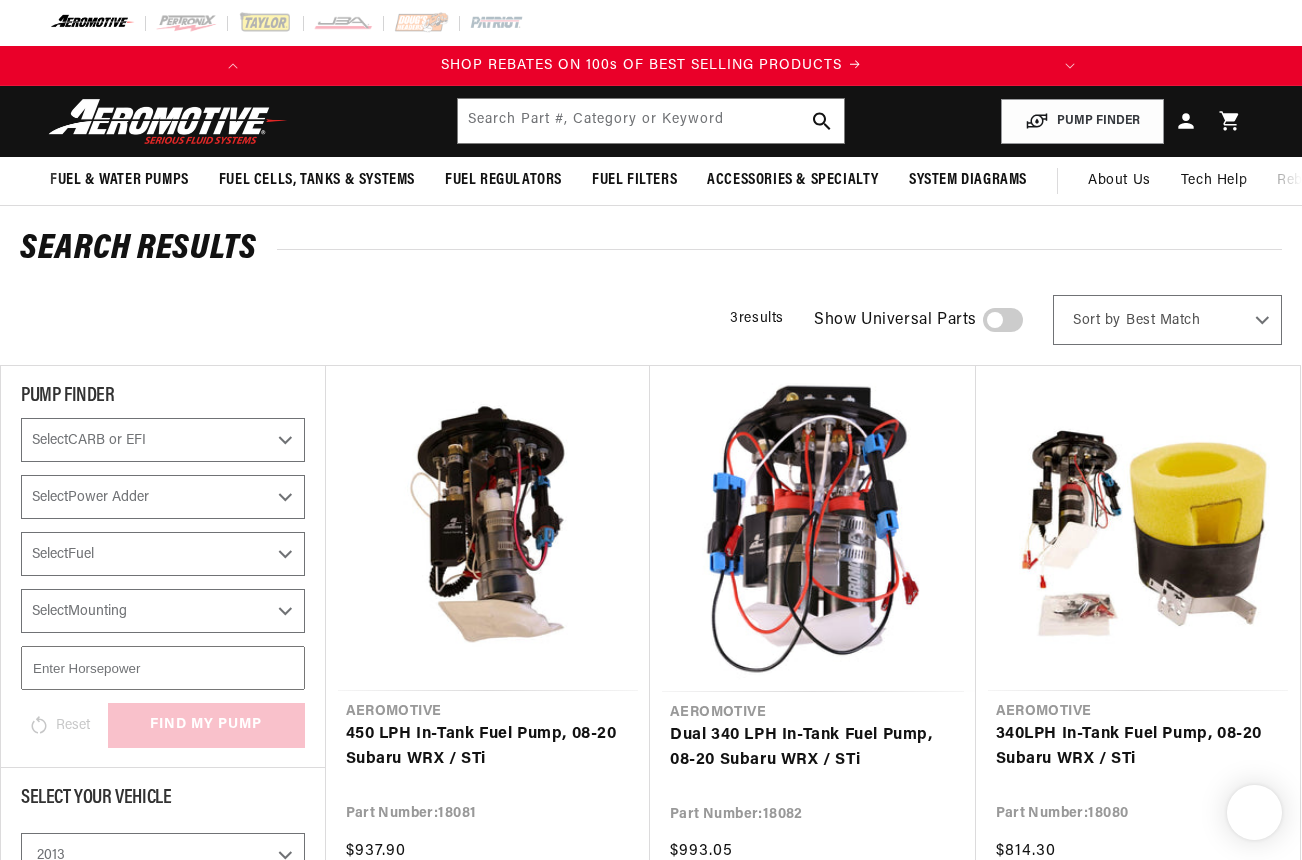 select on "2013" 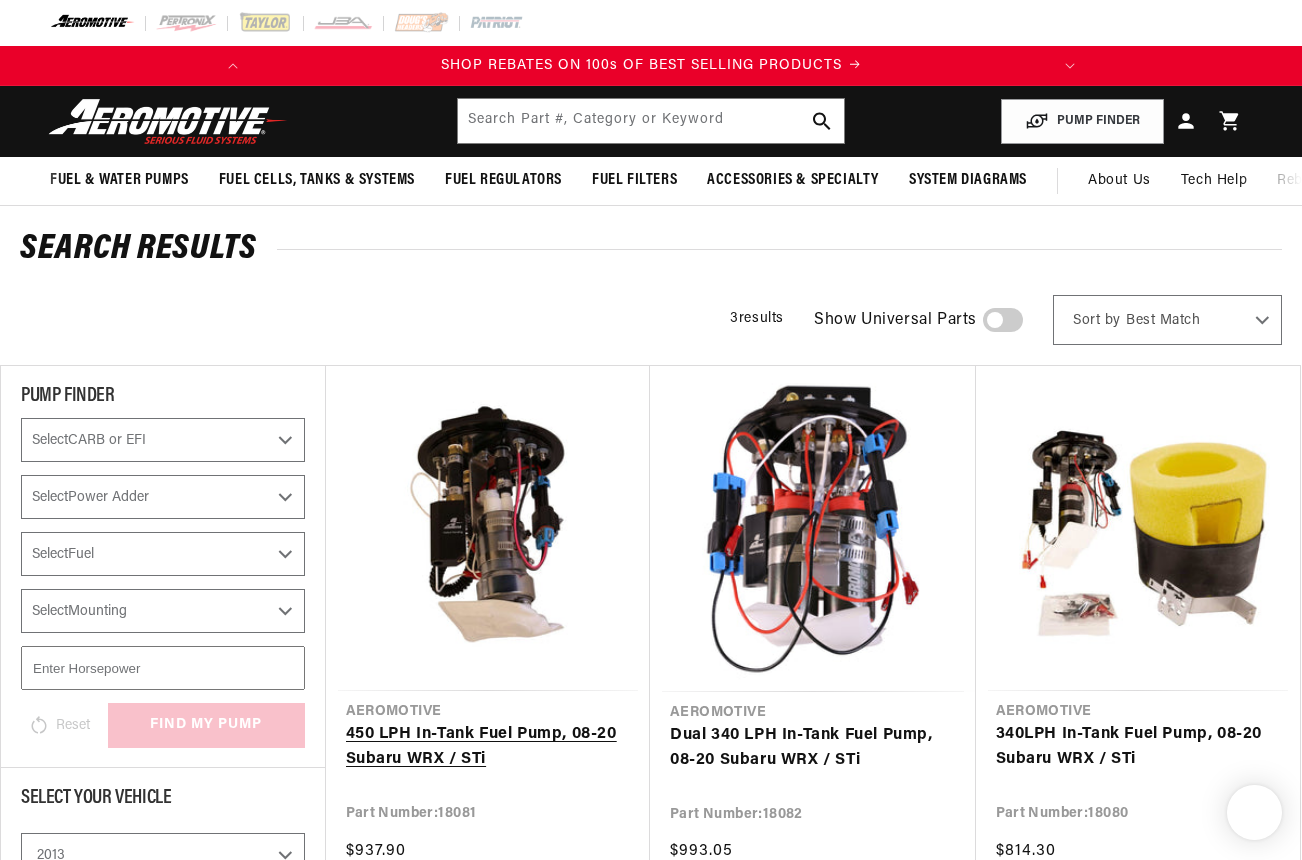 scroll, scrollTop: 9, scrollLeft: 29, axis: both 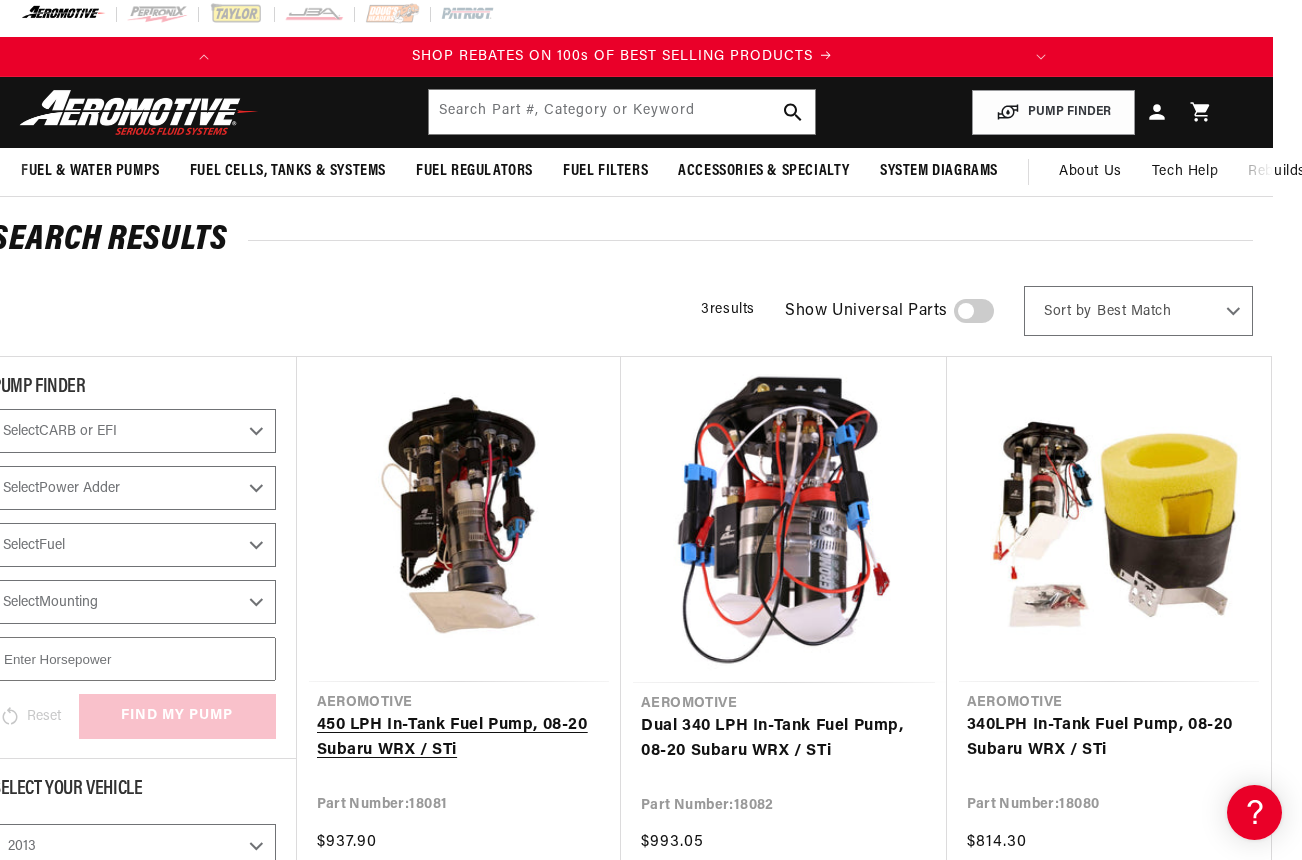 click on "450 LPH In-Tank Fuel Pump, 08-20 Subaru WRX / STi" at bounding box center [459, 738] 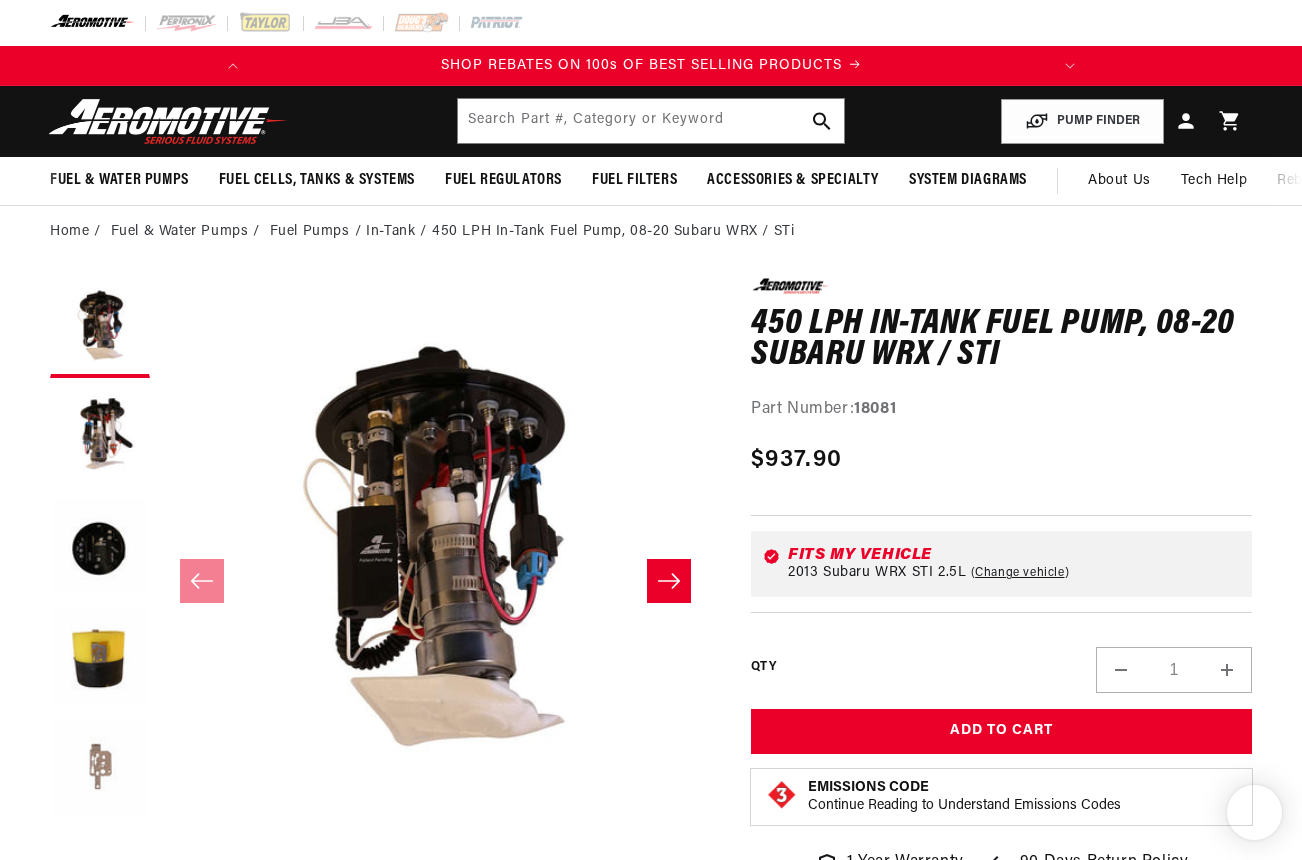 scroll, scrollTop: 0, scrollLeft: 0, axis: both 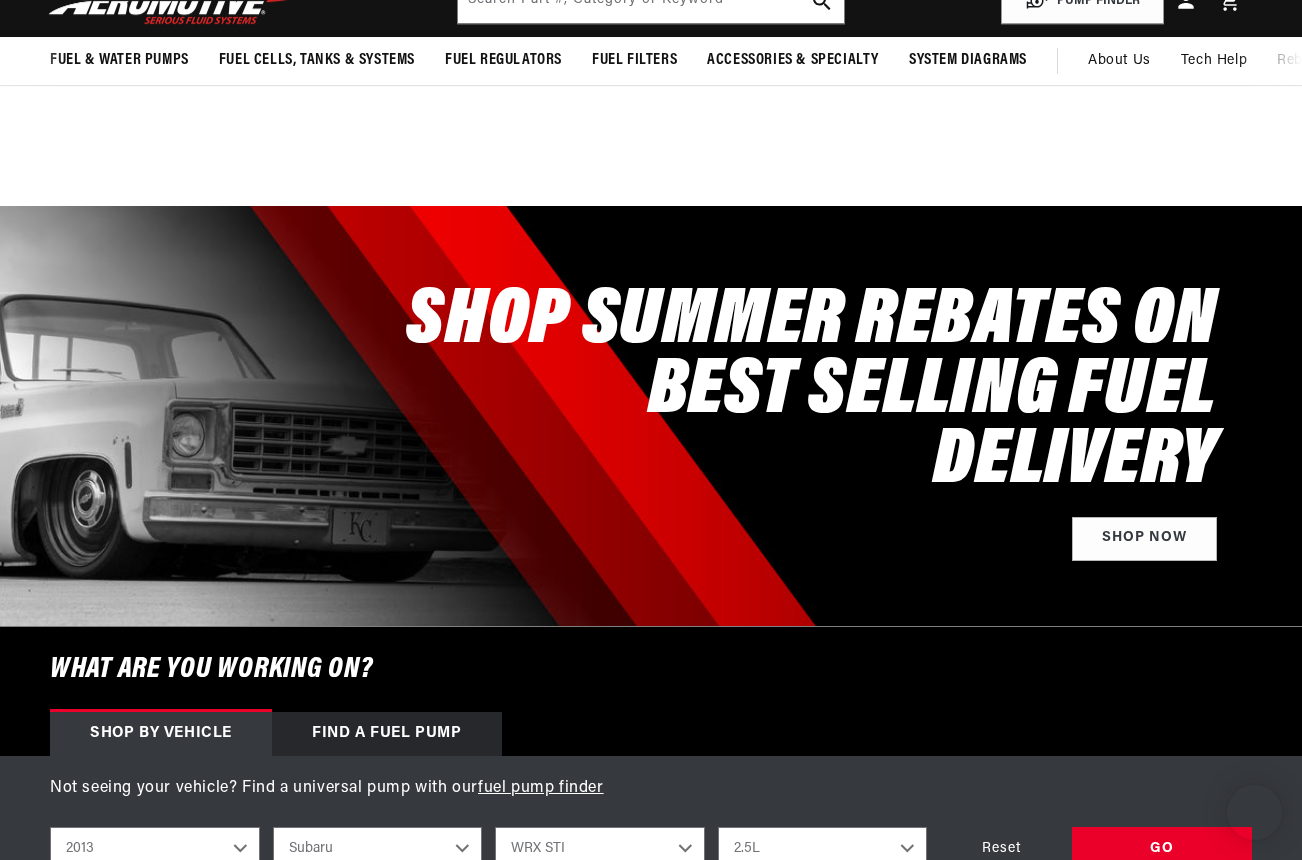 select on "2013" 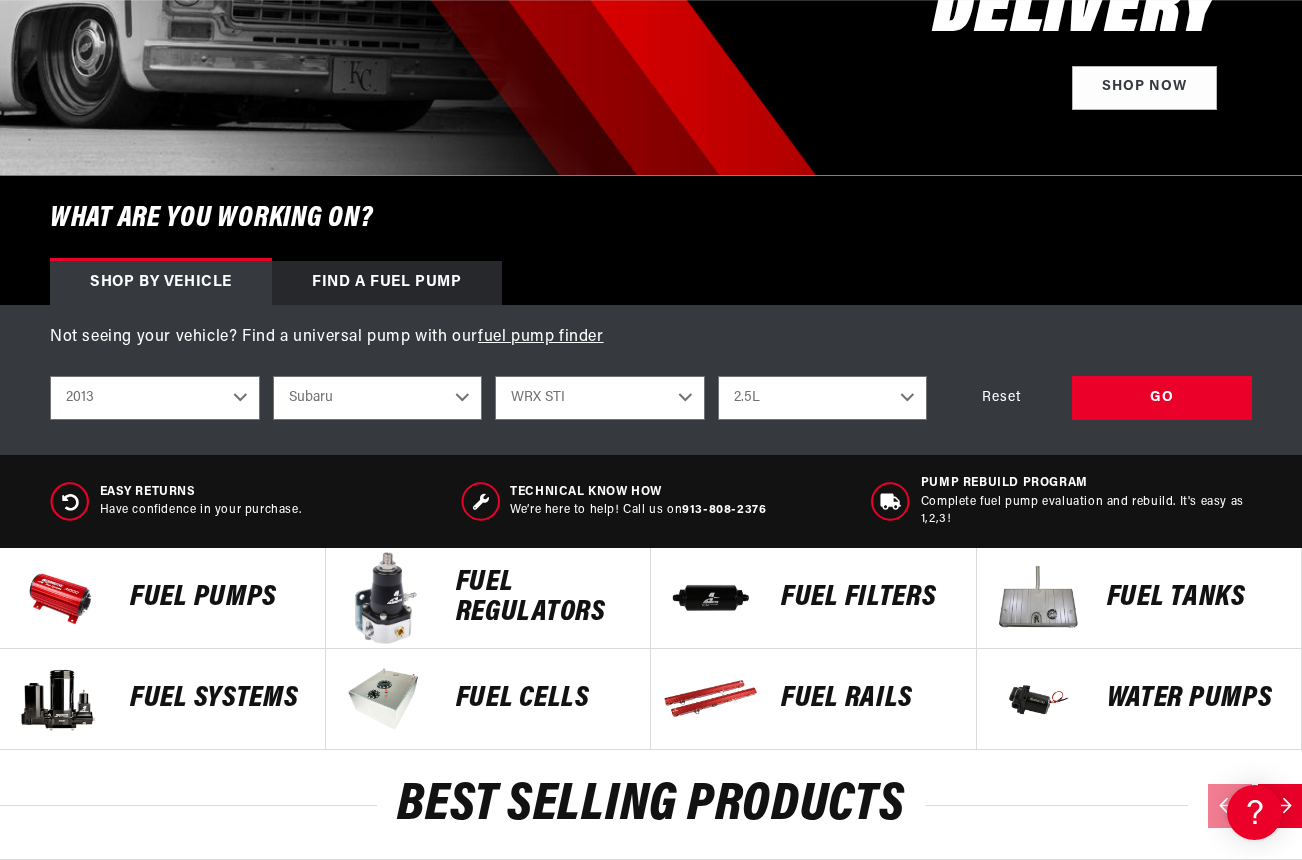 scroll, scrollTop: 0, scrollLeft: 0, axis: both 